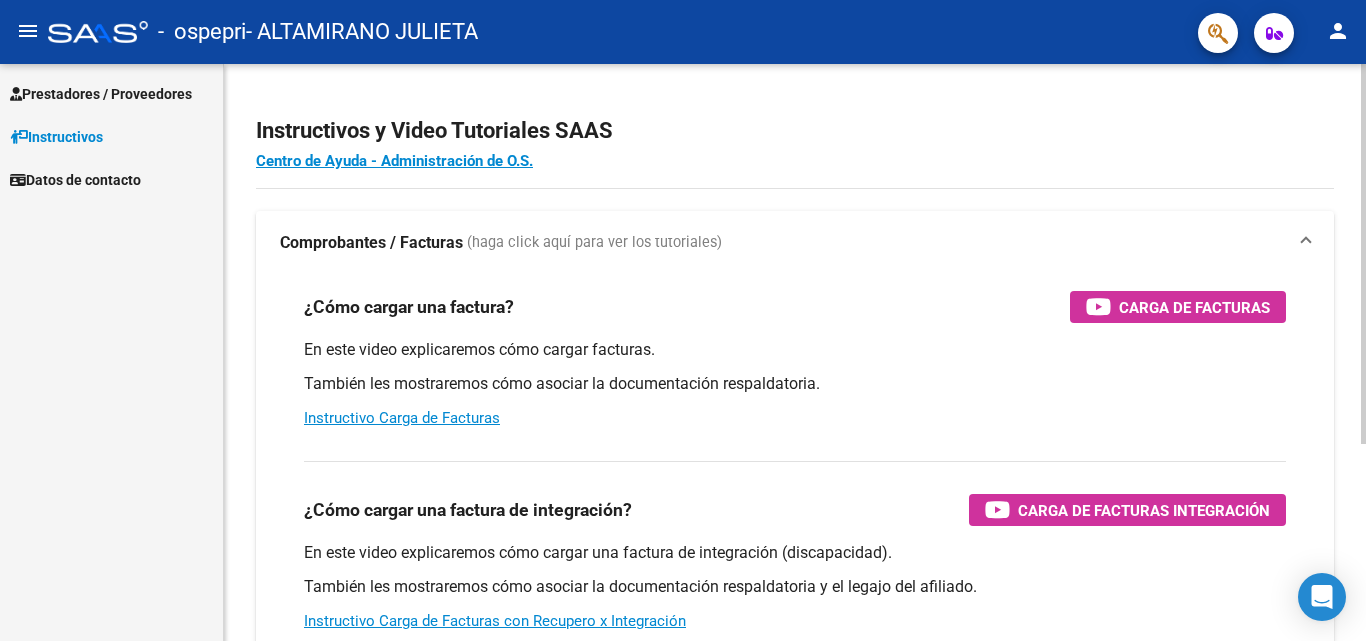 scroll, scrollTop: 0, scrollLeft: 0, axis: both 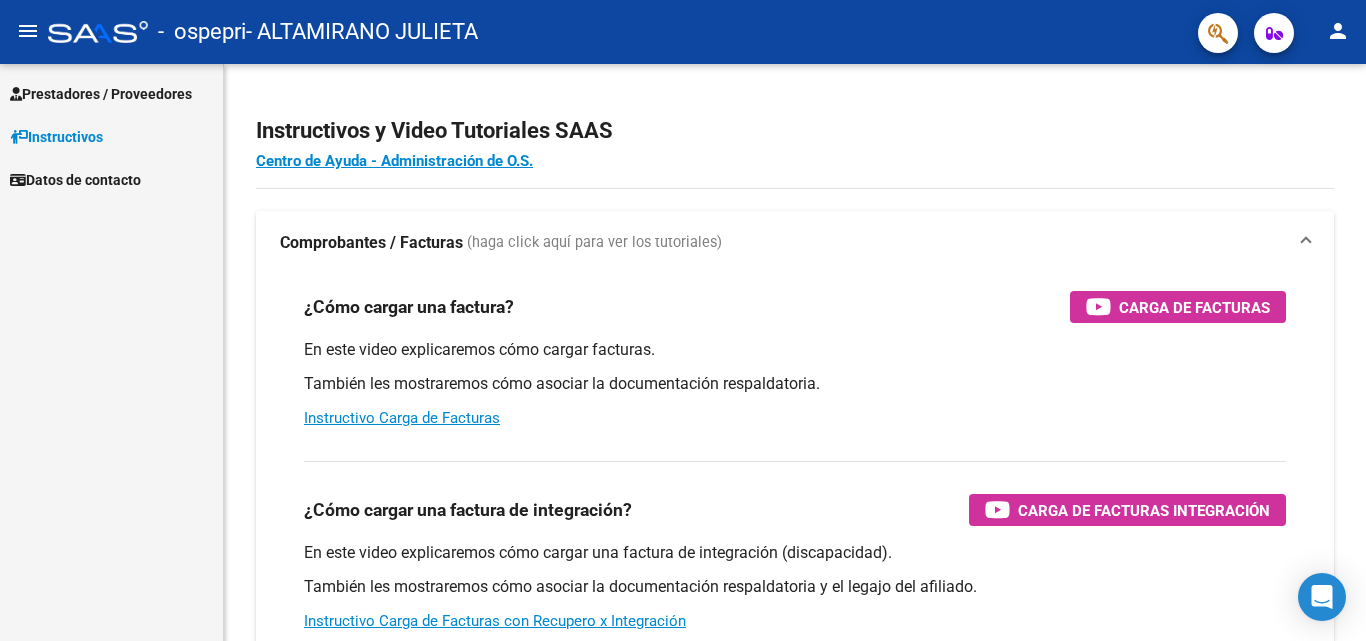 click on "Prestadores / Proveedores" at bounding box center [111, 93] 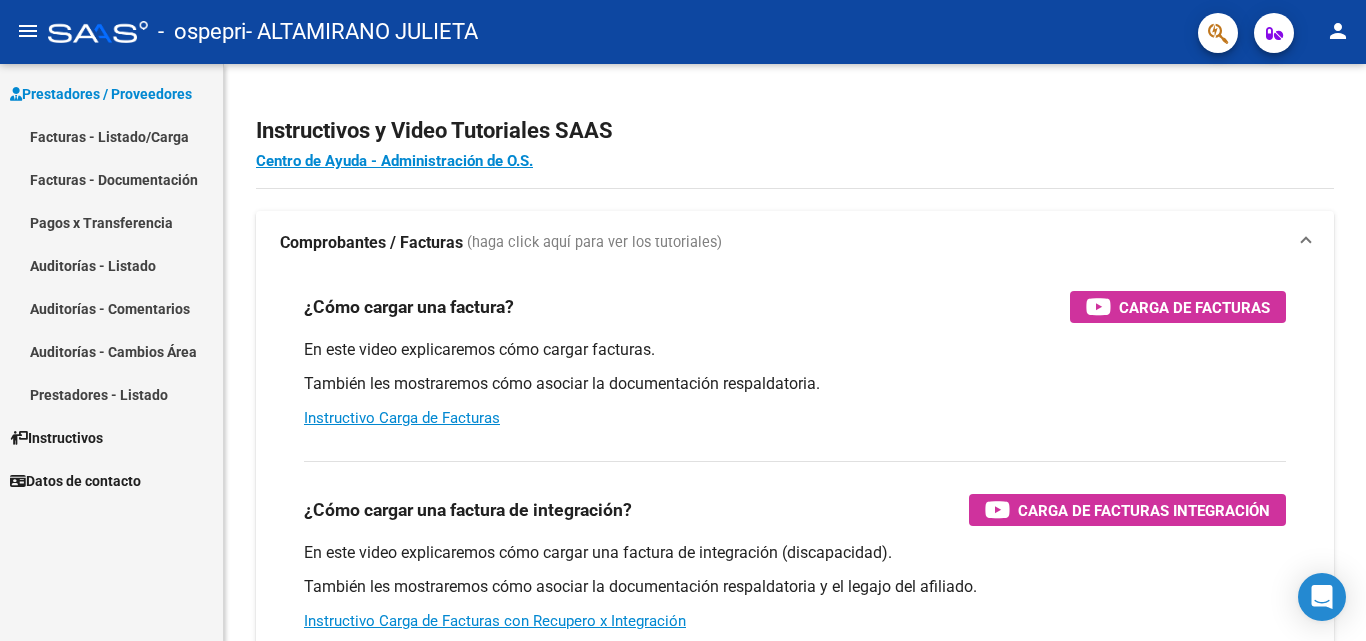 click on "Facturas - Listado/Carga" at bounding box center (111, 136) 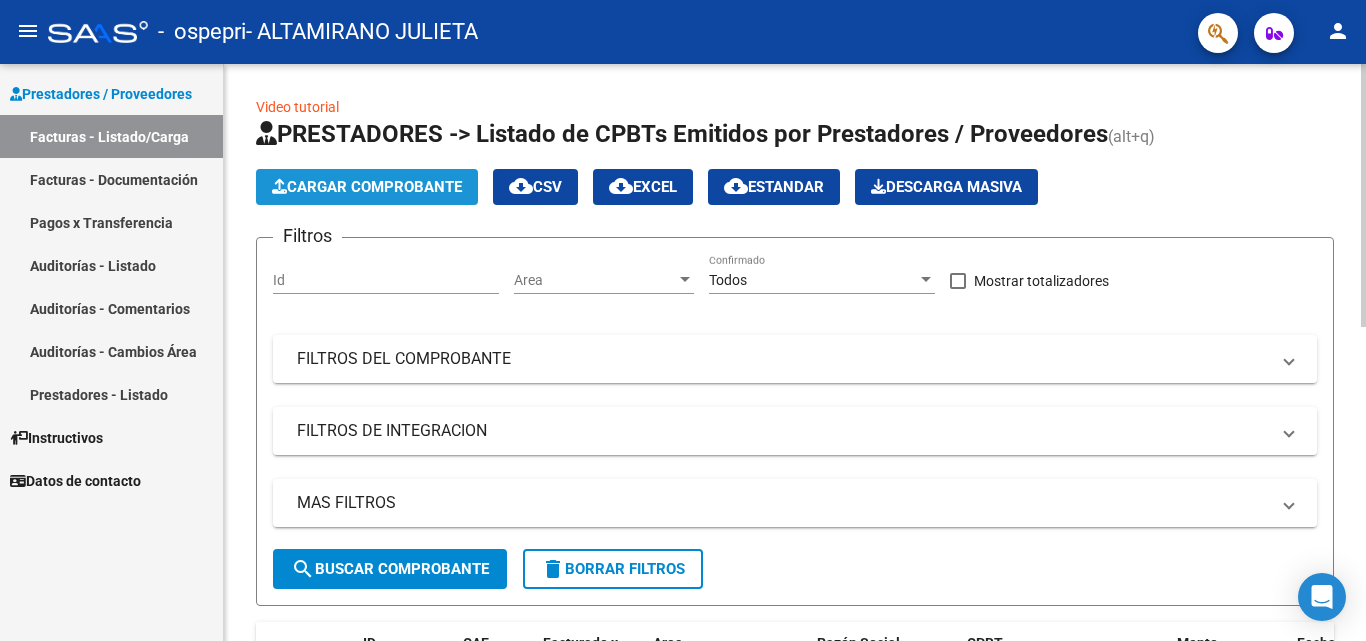 click on "Cargar Comprobante" 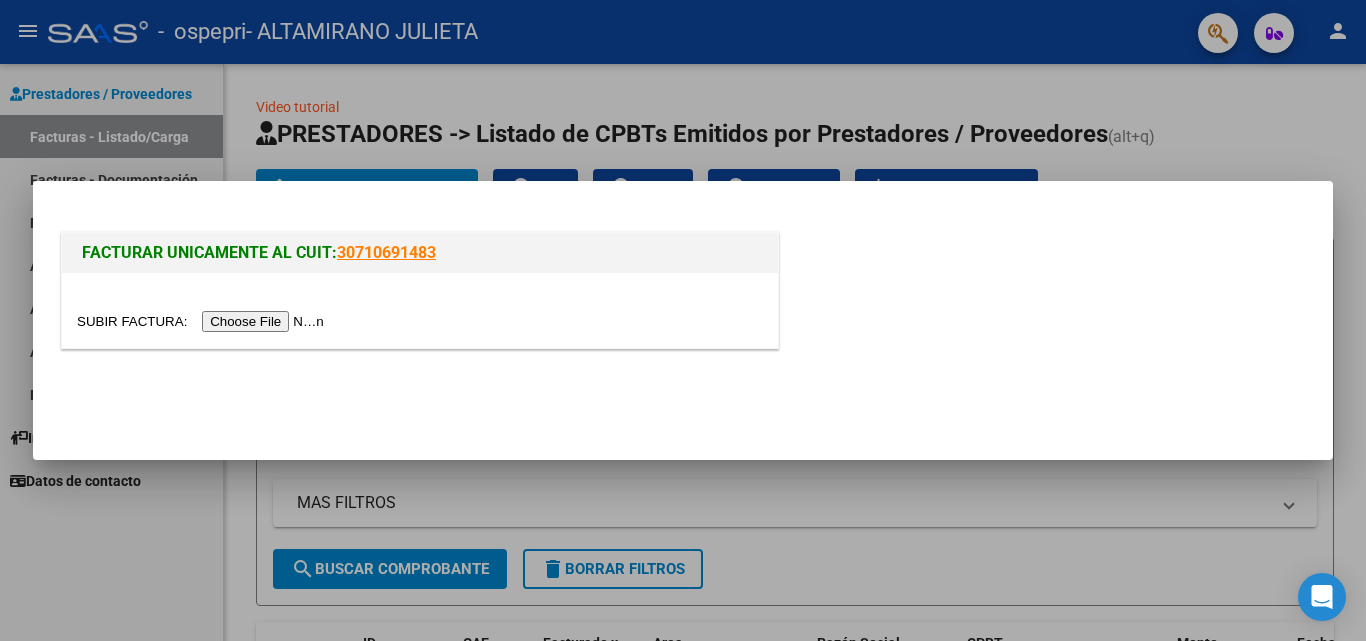 click at bounding box center [203, 321] 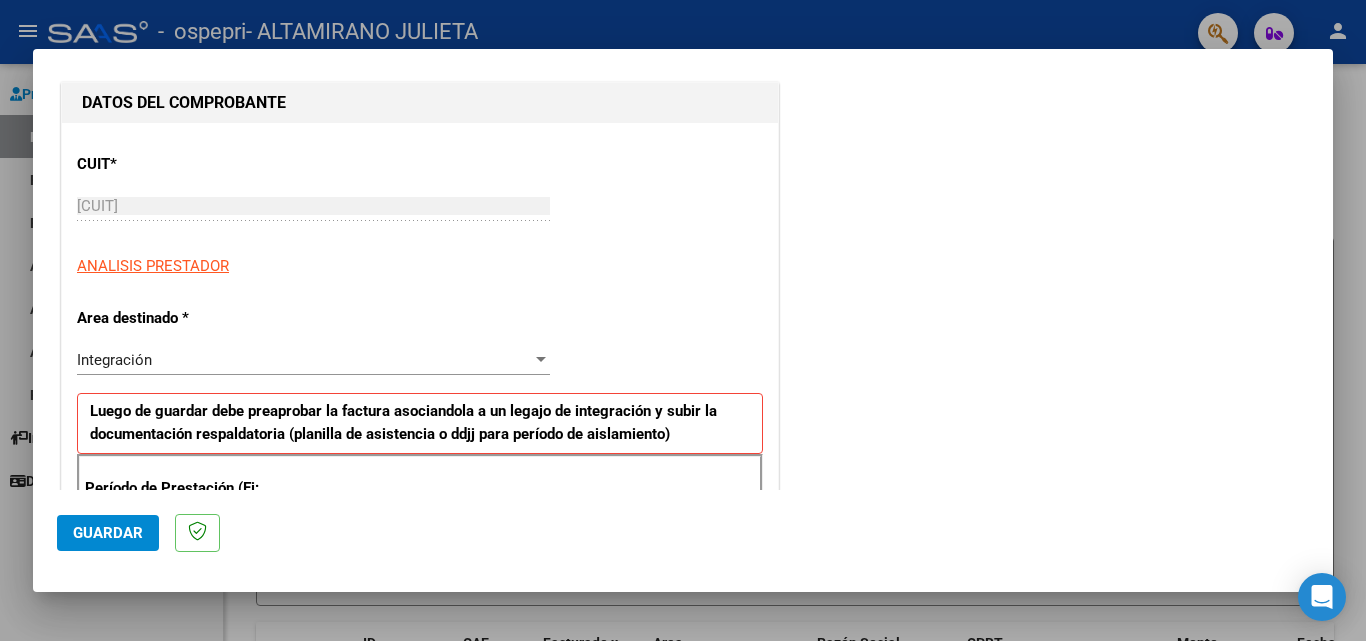 scroll, scrollTop: 300, scrollLeft: 0, axis: vertical 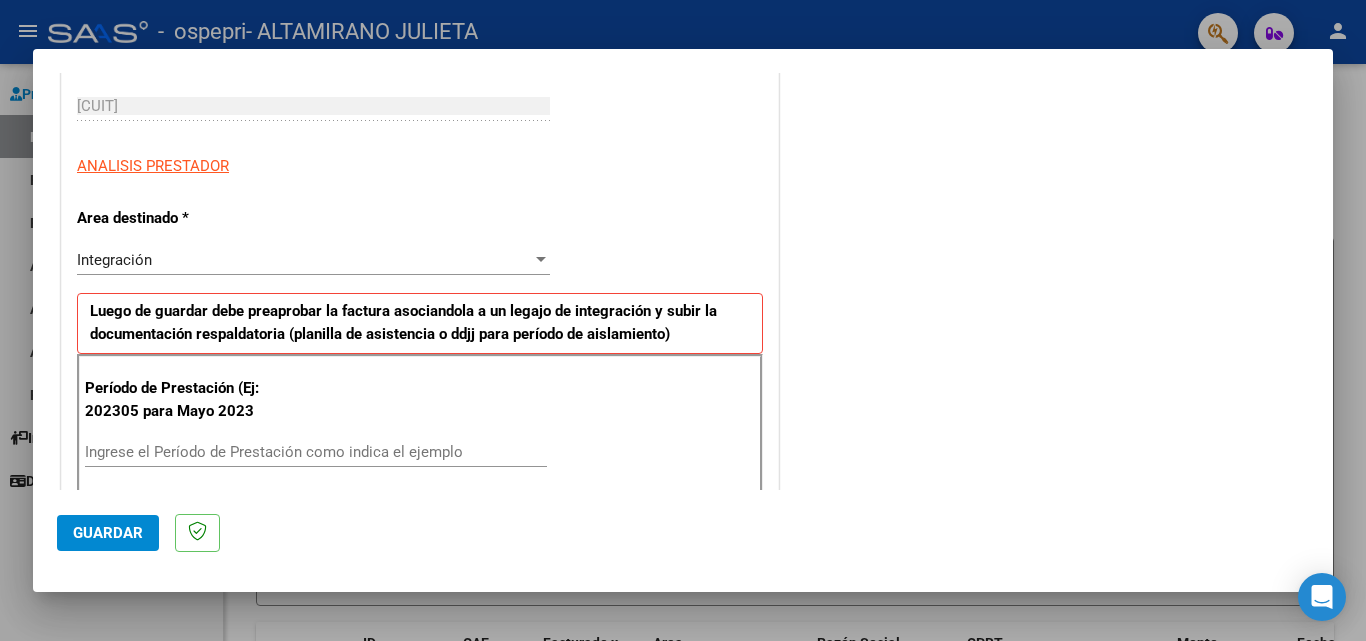 click on "Ingrese el Período de Prestación como indica el ejemplo" at bounding box center (316, 452) 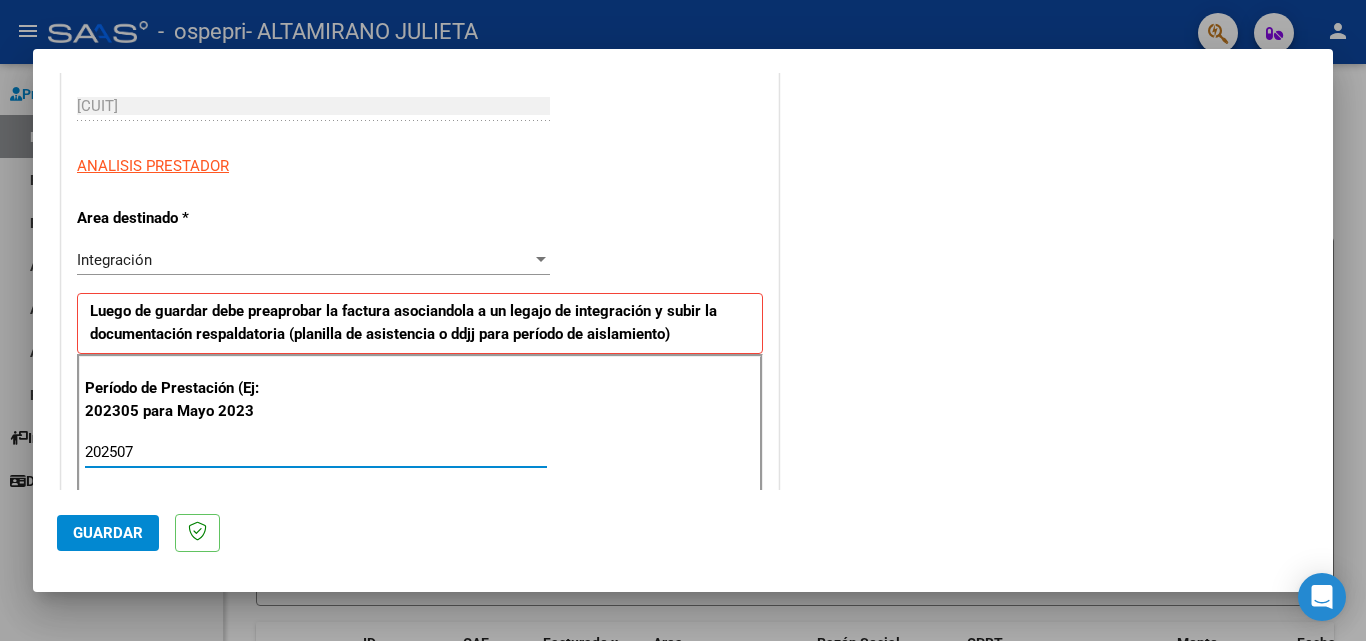 type on "202507" 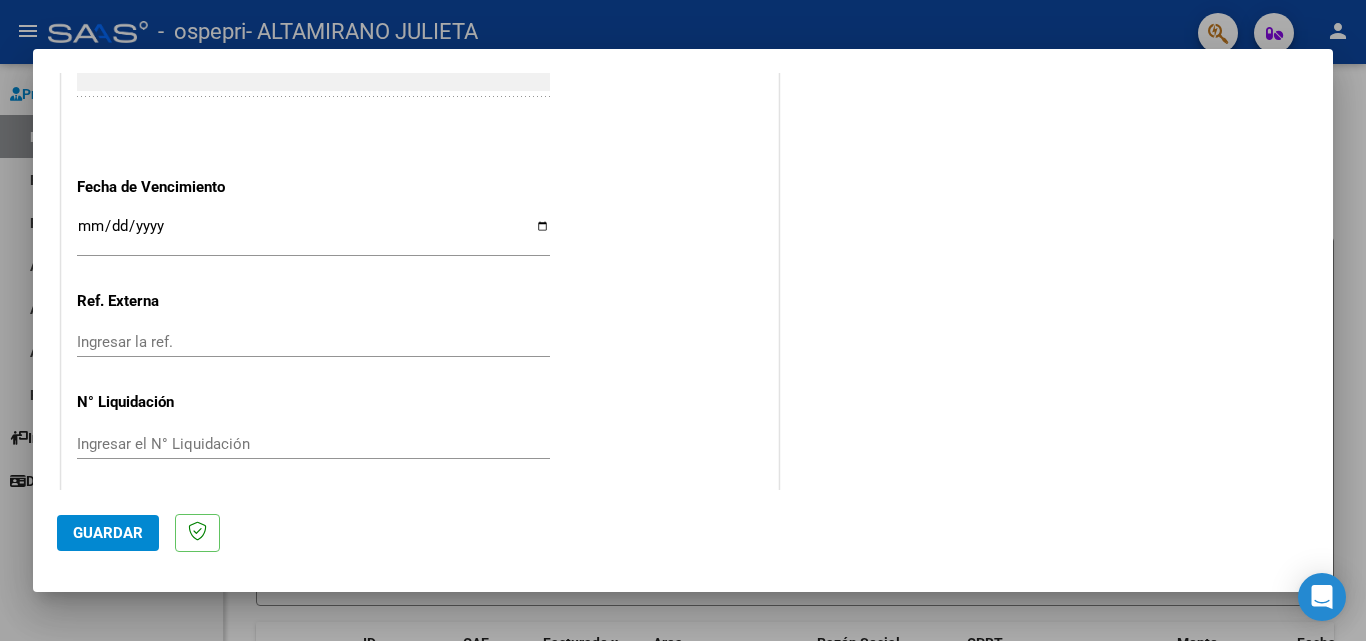 scroll, scrollTop: 1300, scrollLeft: 0, axis: vertical 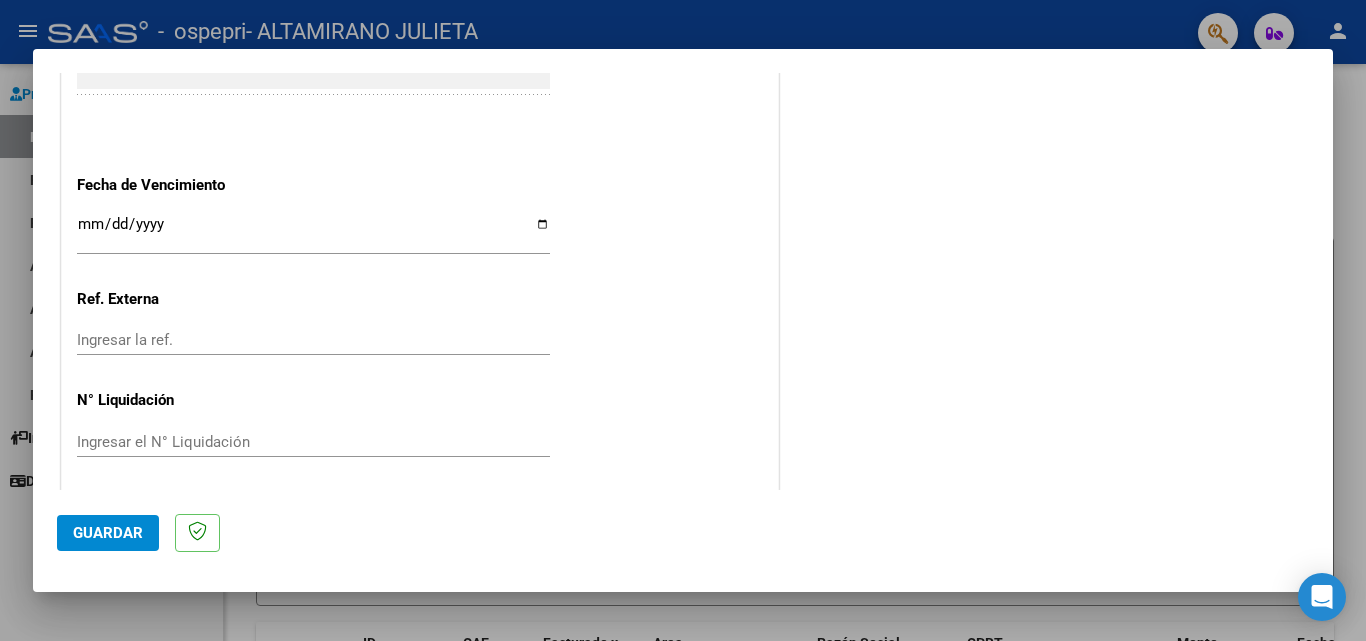 click on "Guardar" 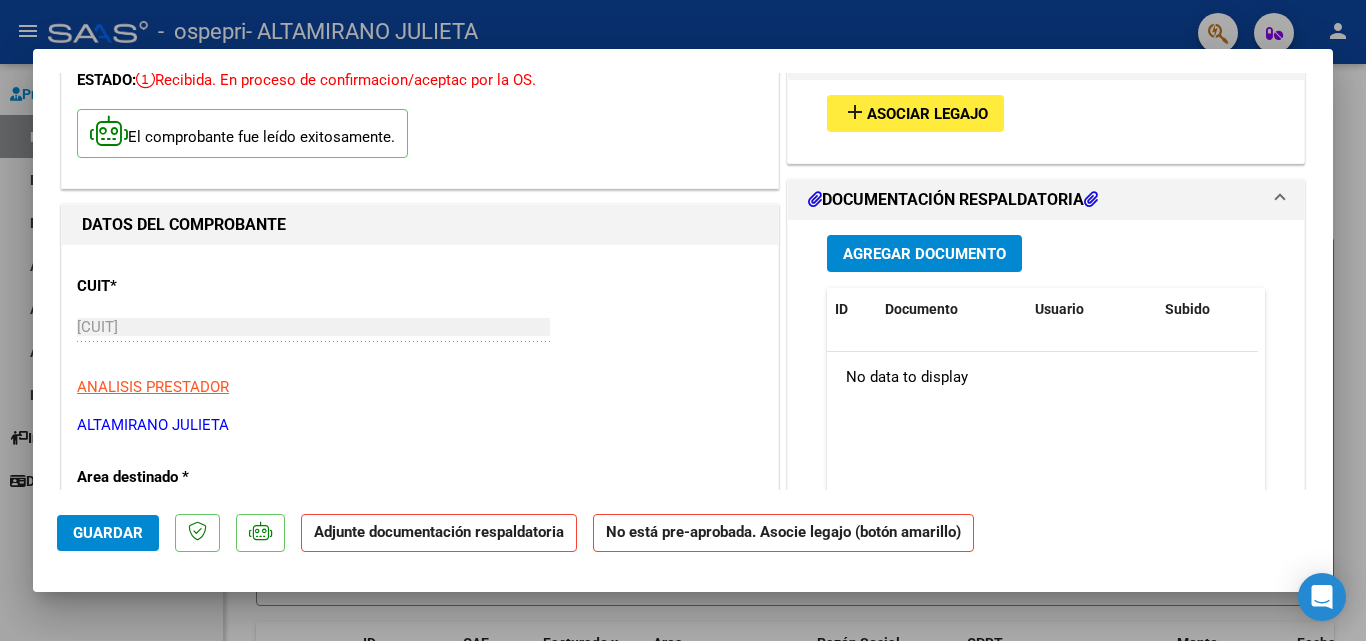 scroll, scrollTop: 200, scrollLeft: 0, axis: vertical 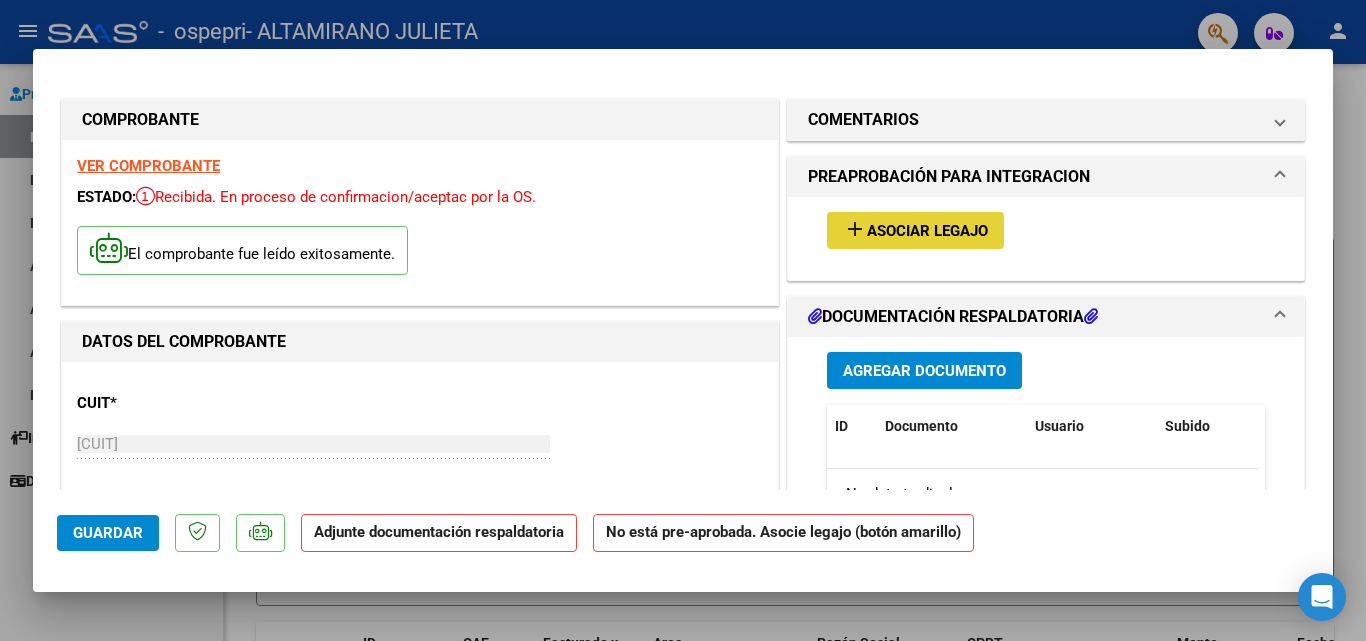 click on "Asociar Legajo" at bounding box center (927, 231) 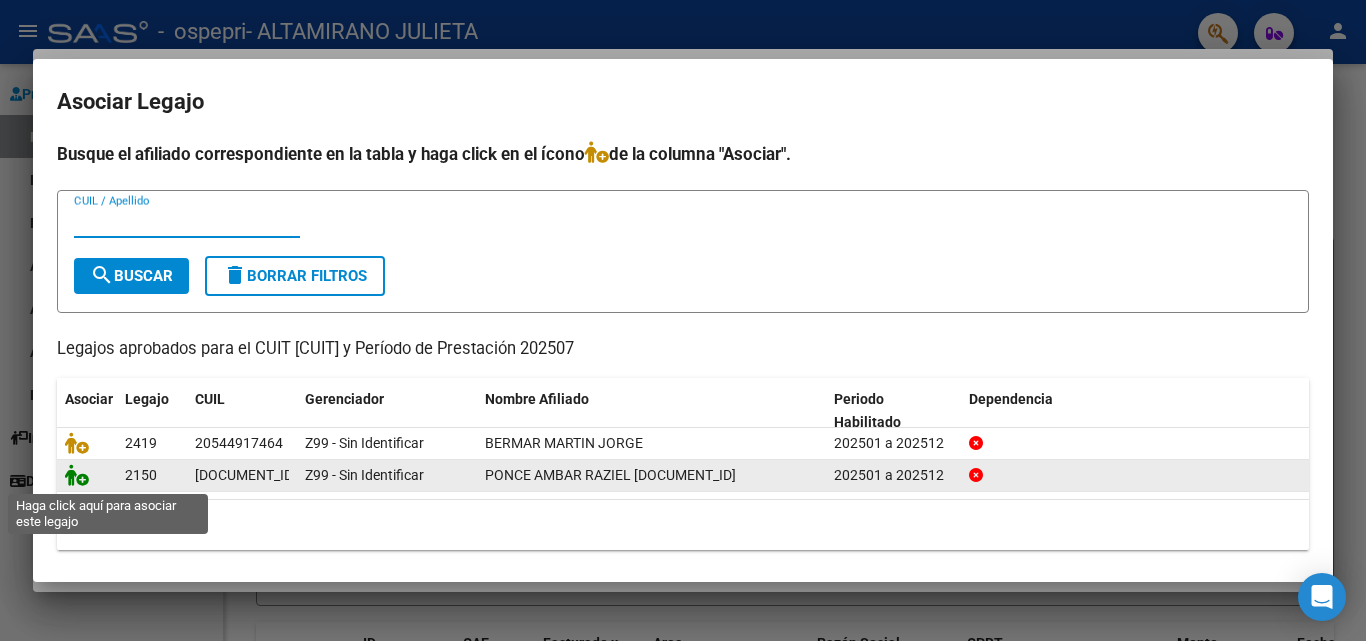 click 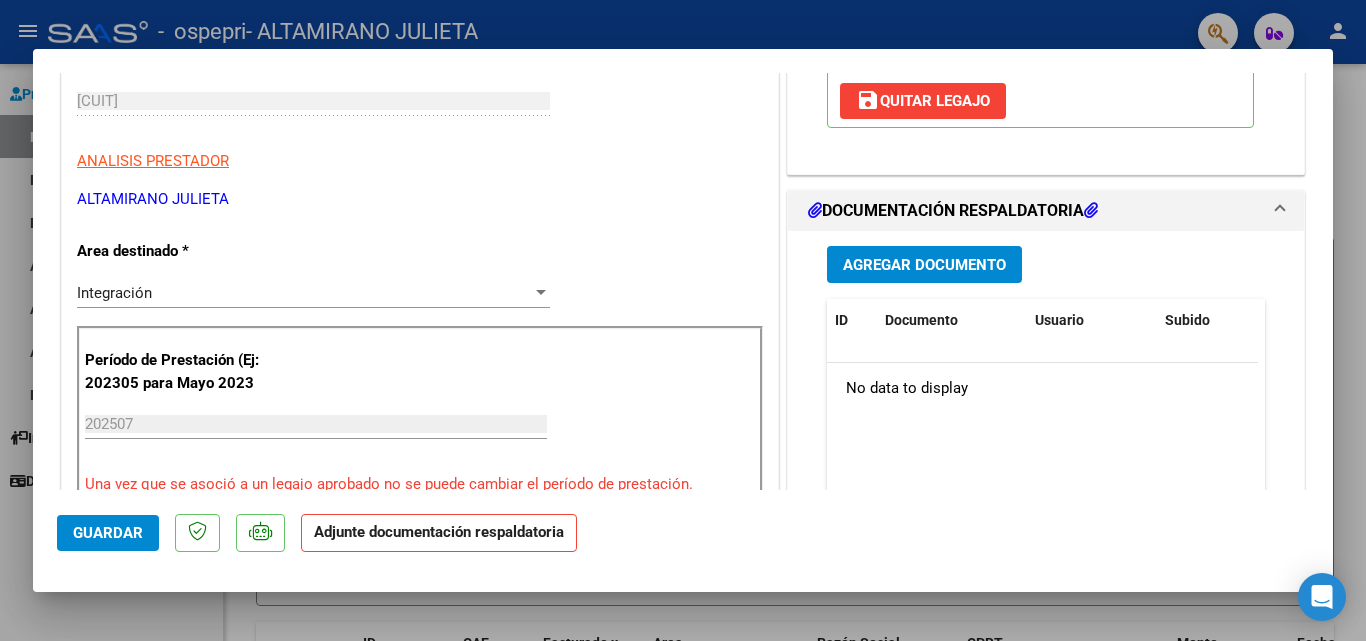 scroll, scrollTop: 475, scrollLeft: 0, axis: vertical 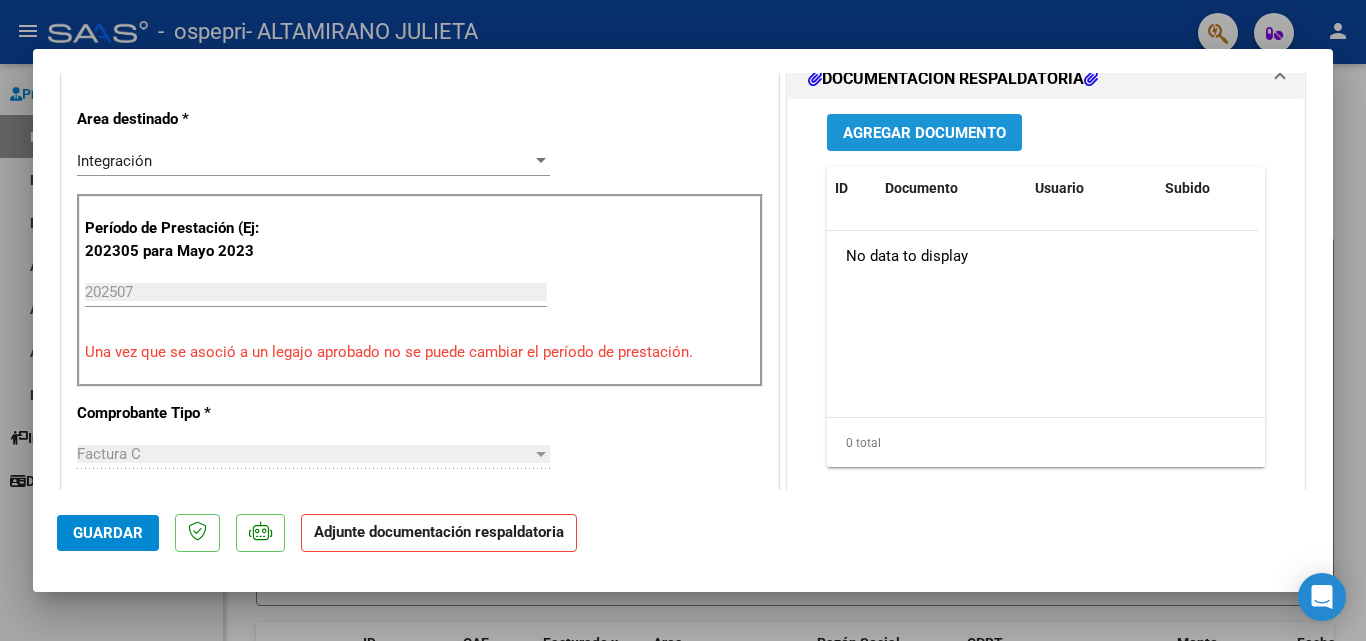 click on "Agregar Documento" at bounding box center [924, 133] 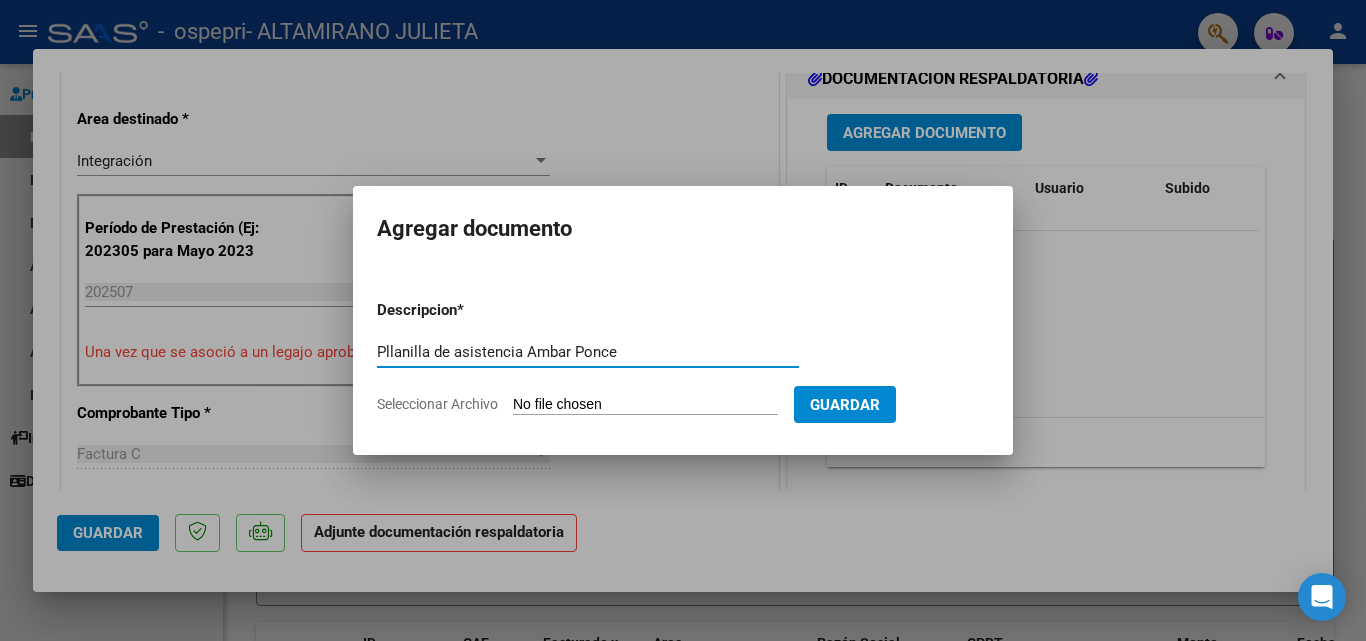 click on "Pllanilla de asistencia Ambar Ponce" at bounding box center (588, 352) 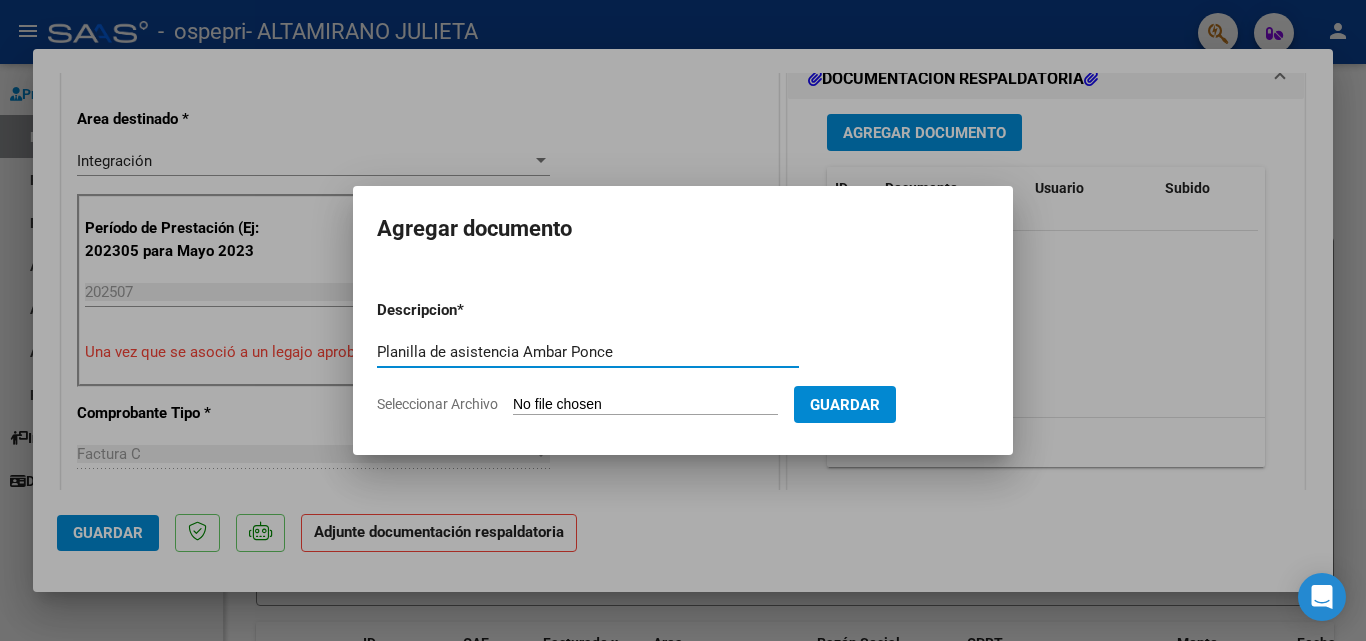 type on "Planilla de asistencia Ambar Ponce" 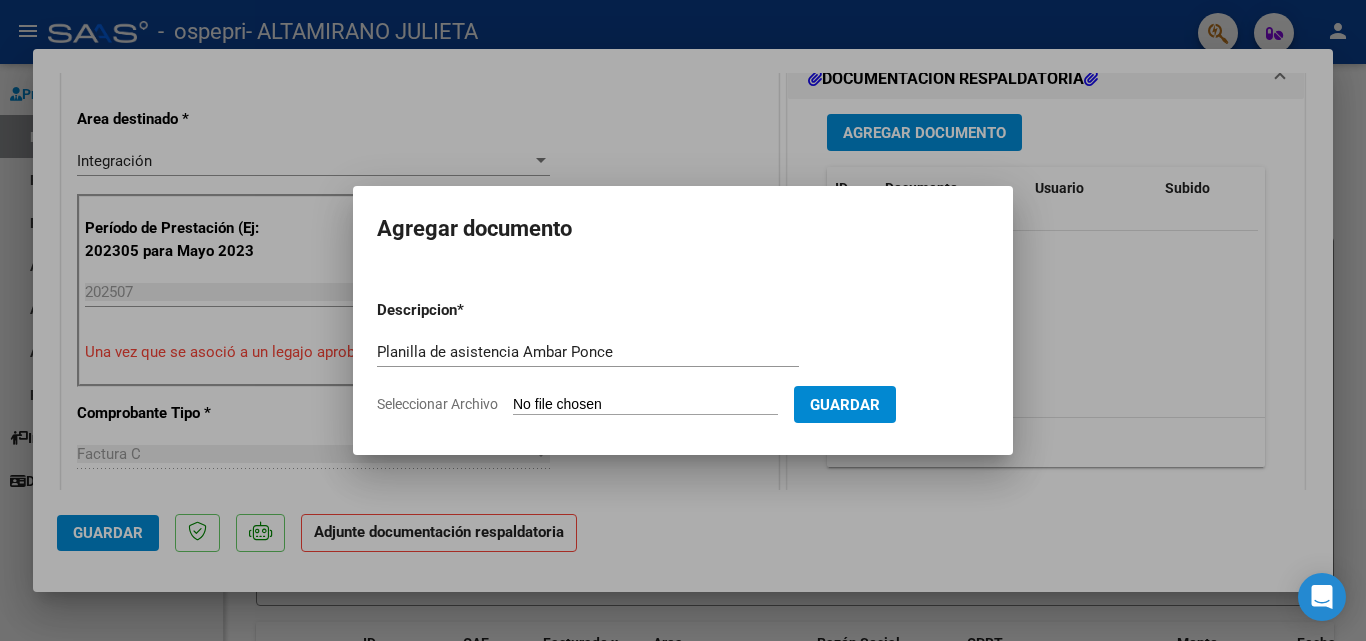 click on "Seleccionar Archivo" at bounding box center (645, 405) 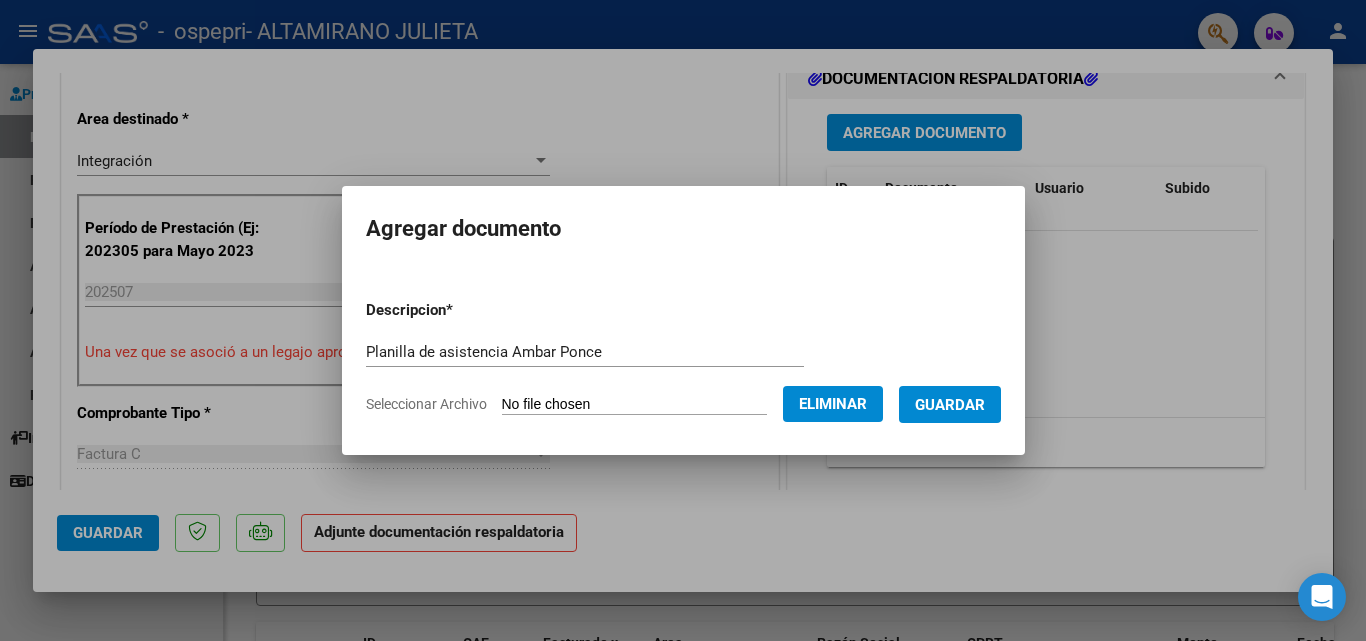 click on "Guardar" at bounding box center (950, 405) 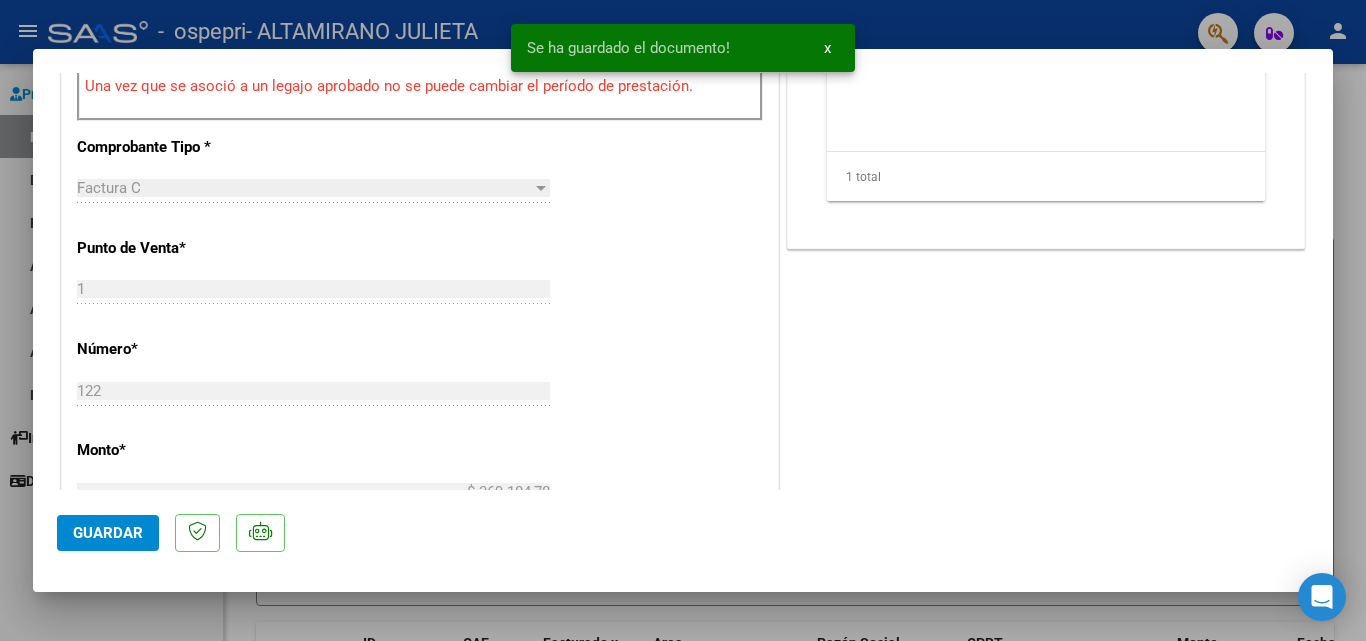 scroll, scrollTop: 775, scrollLeft: 0, axis: vertical 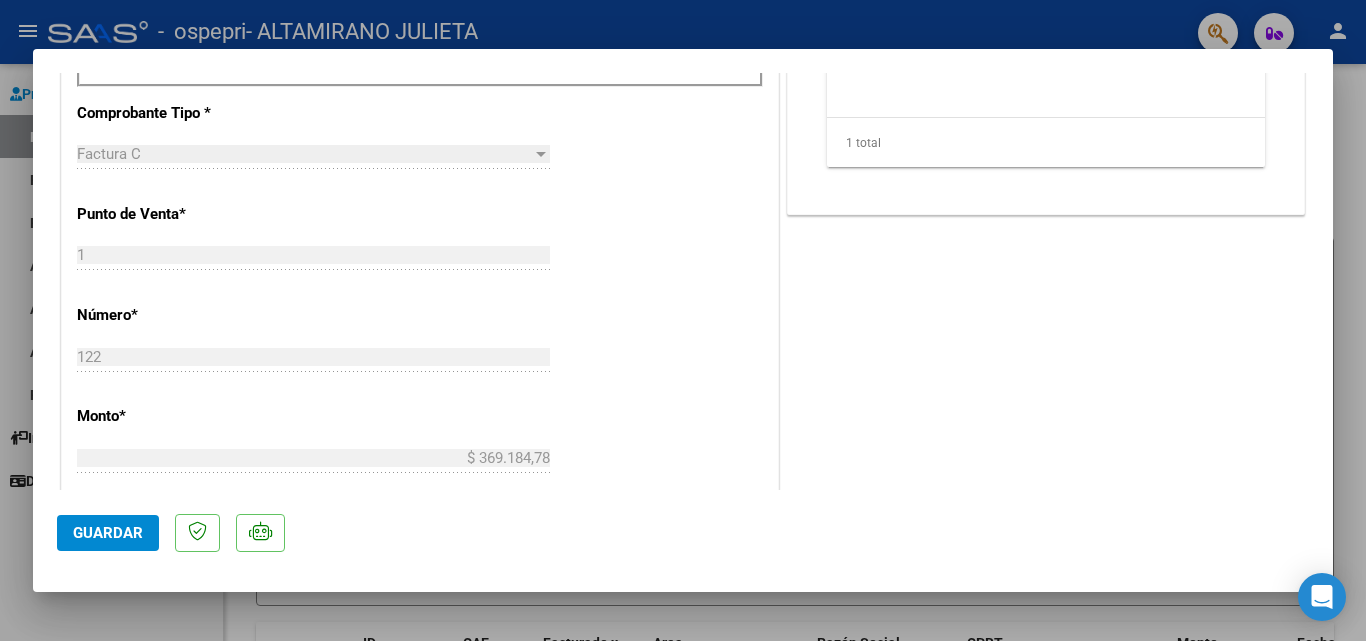 click on "Guardar" 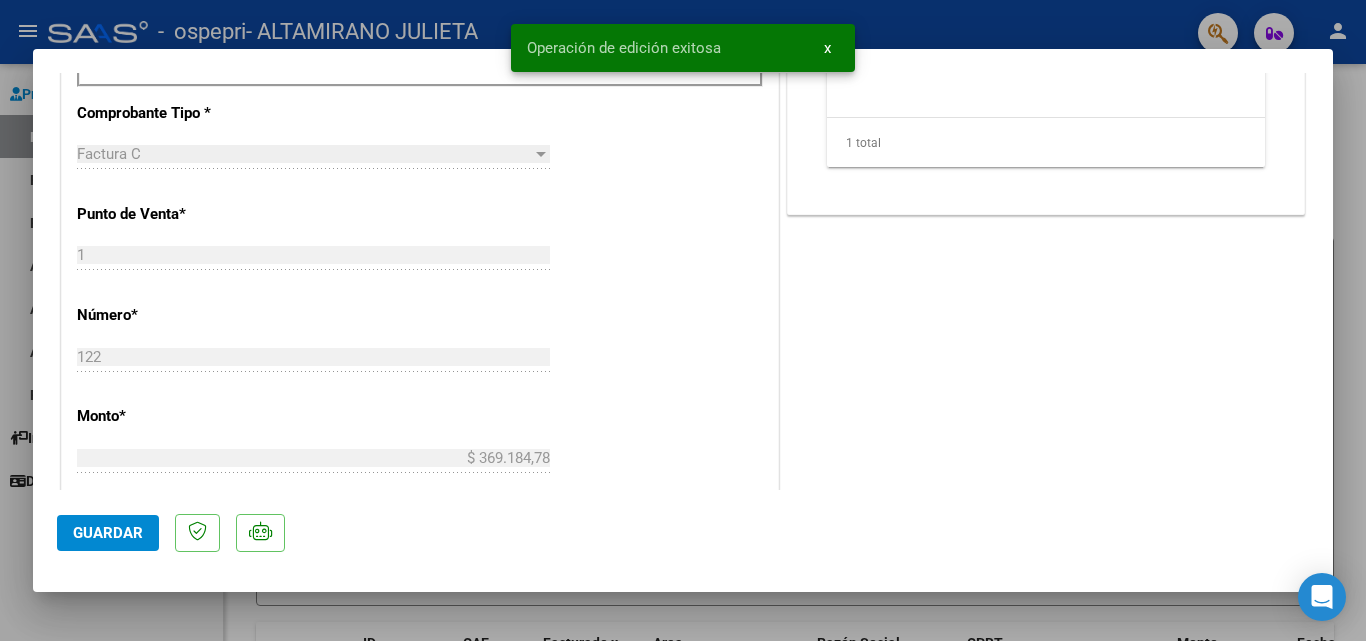 click at bounding box center [683, 320] 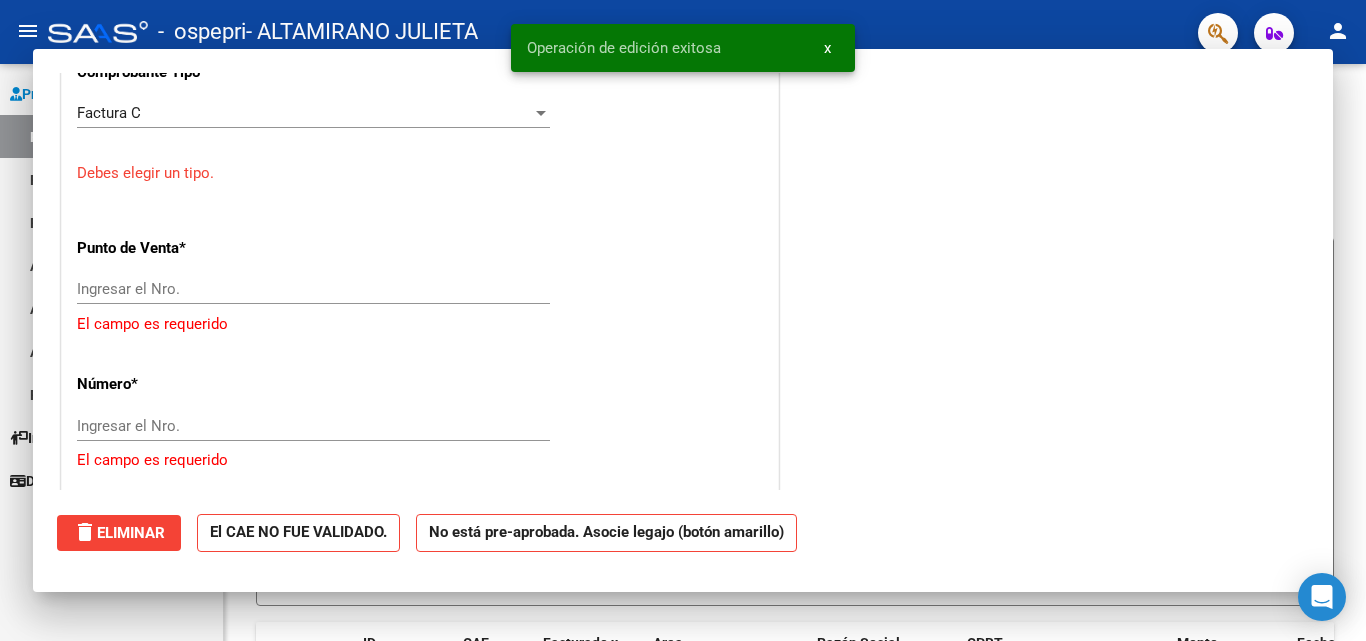 scroll, scrollTop: 734, scrollLeft: 0, axis: vertical 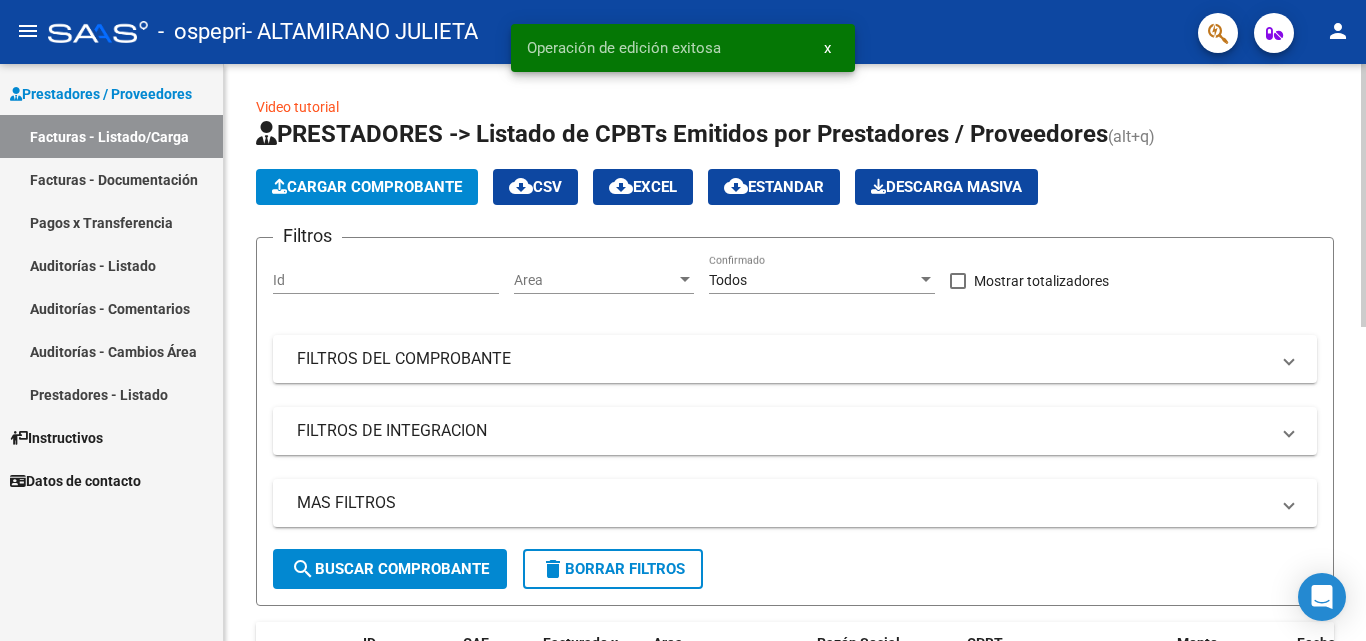 click on "Cargar Comprobante" 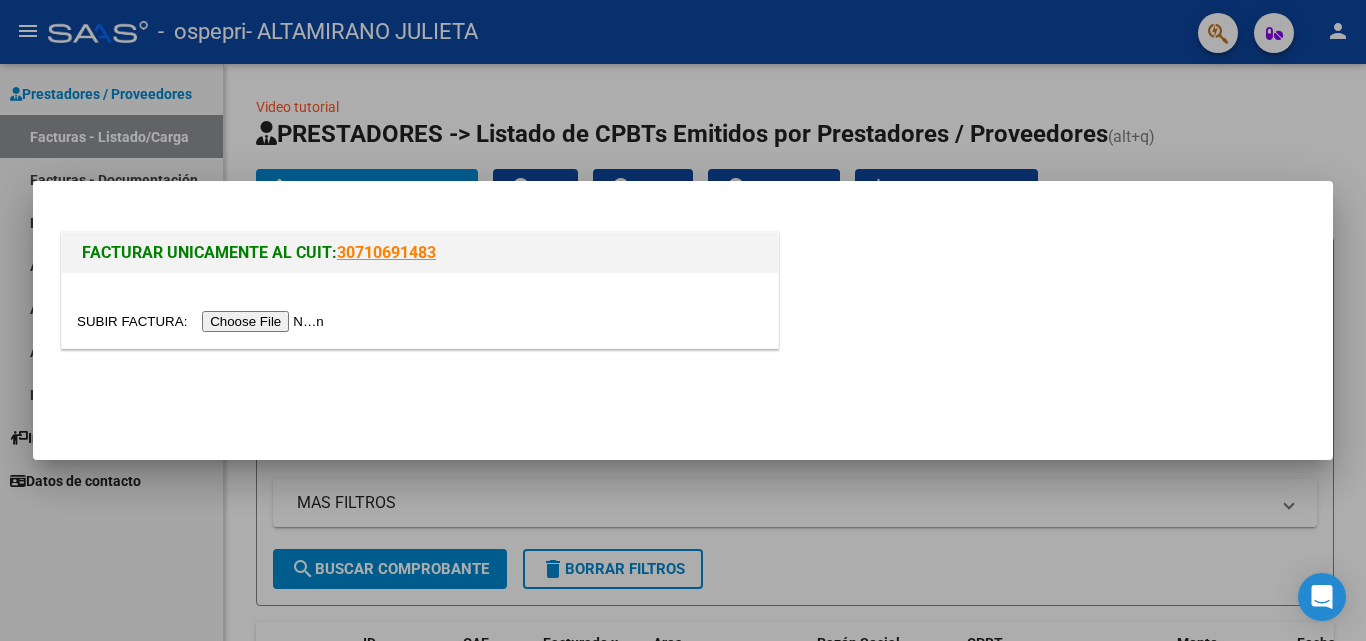 click at bounding box center [203, 321] 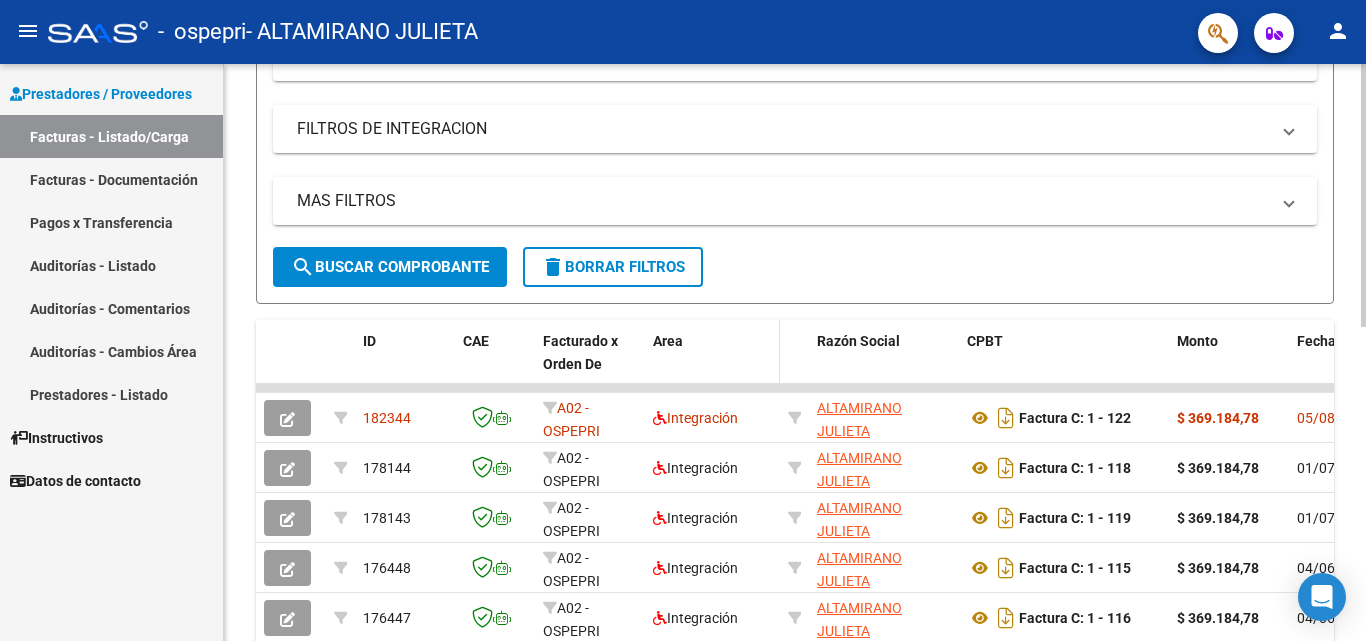 scroll, scrollTop: 300, scrollLeft: 0, axis: vertical 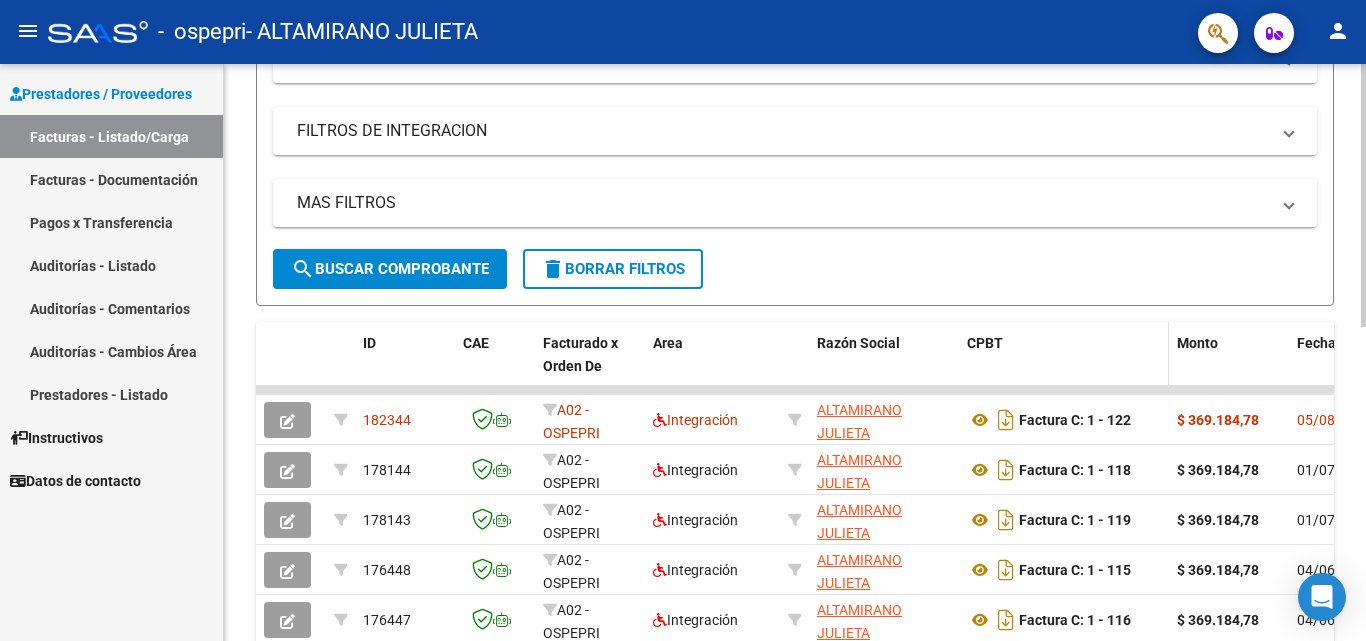 drag, startPoint x: 836, startPoint y: 386, endPoint x: 993, endPoint y: 363, distance: 158.67577 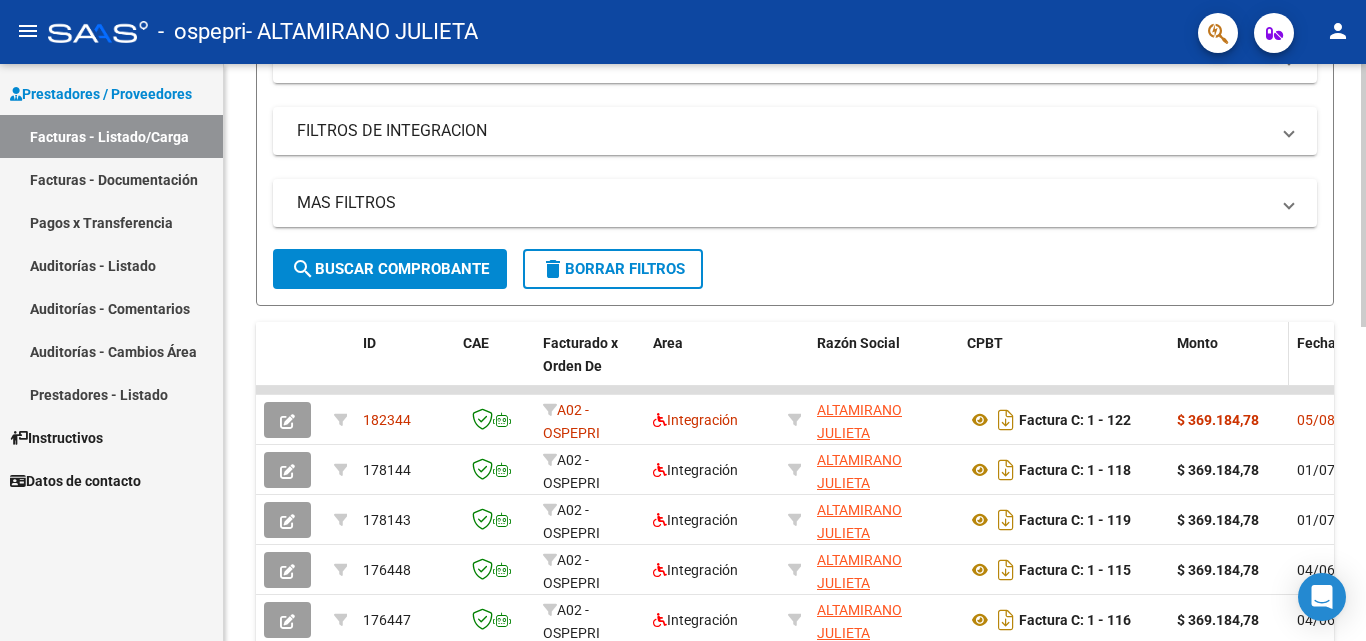 drag, startPoint x: 1153, startPoint y: 392, endPoint x: 1210, endPoint y: 378, distance: 58.694122 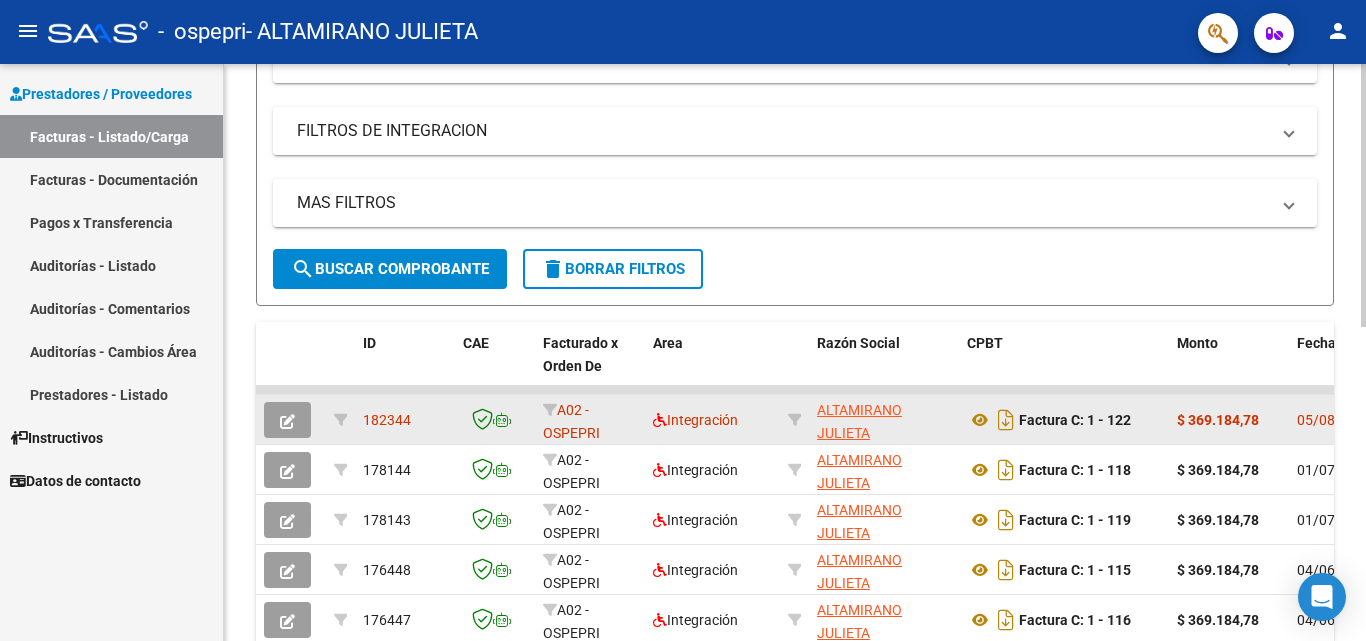click 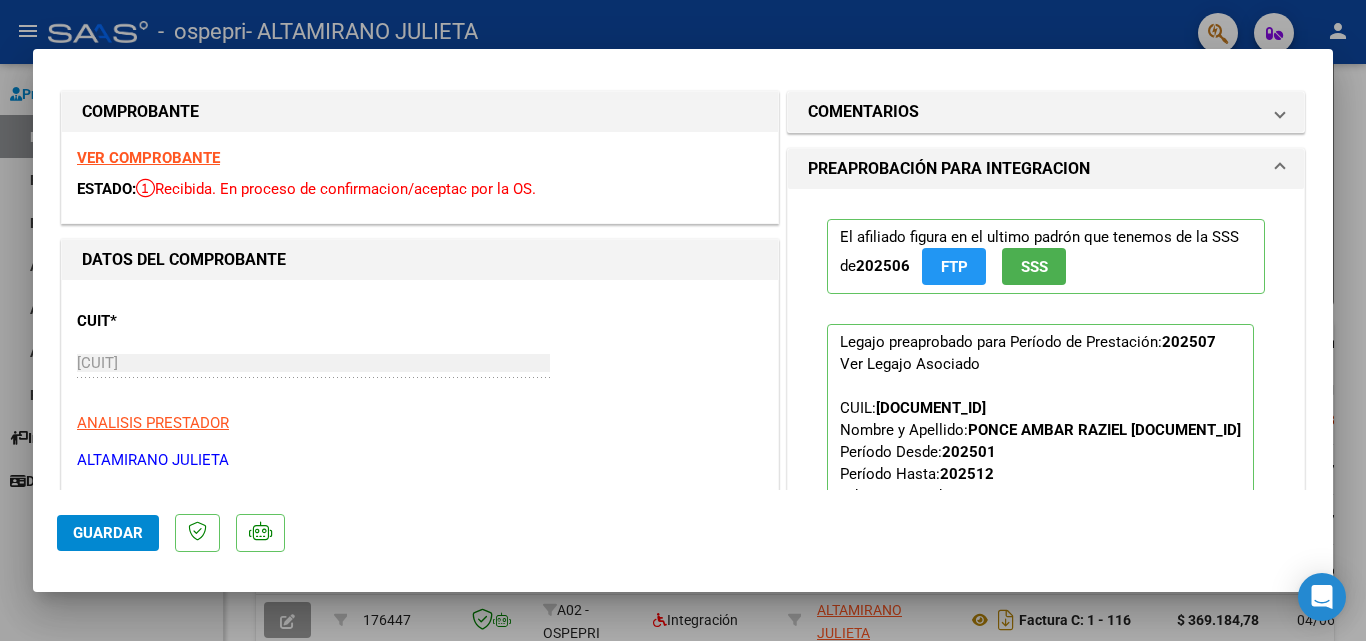 scroll, scrollTop: 0, scrollLeft: 0, axis: both 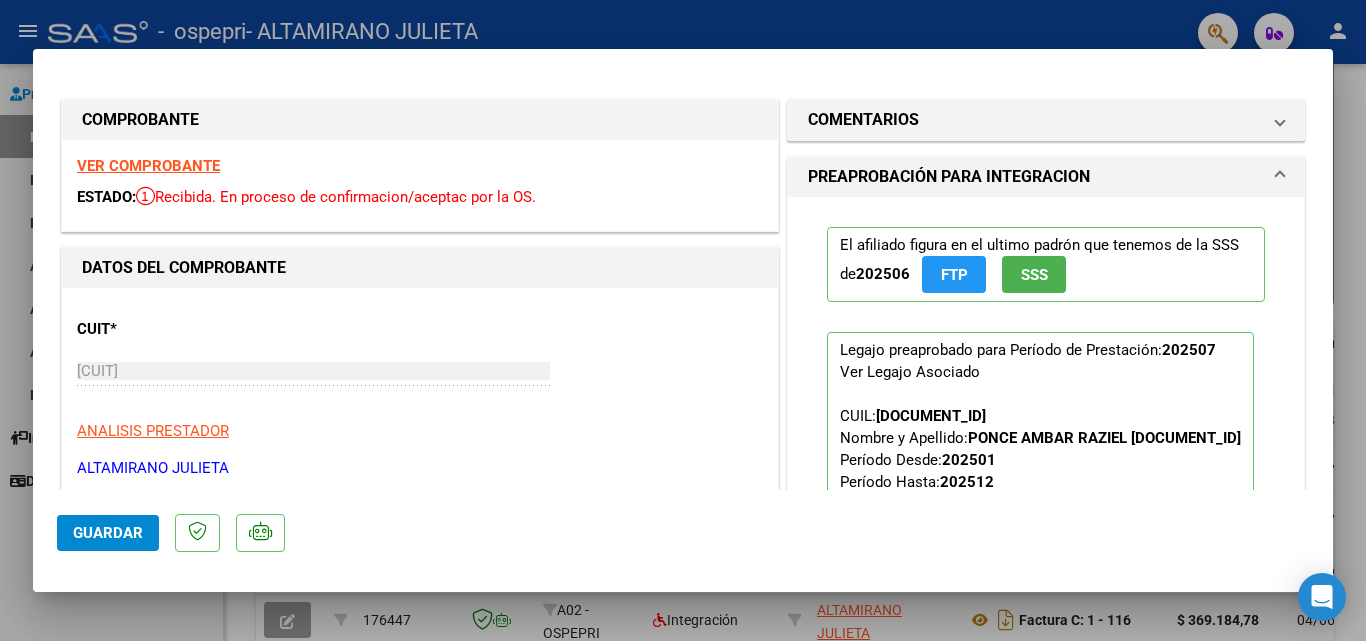 click at bounding box center (683, 320) 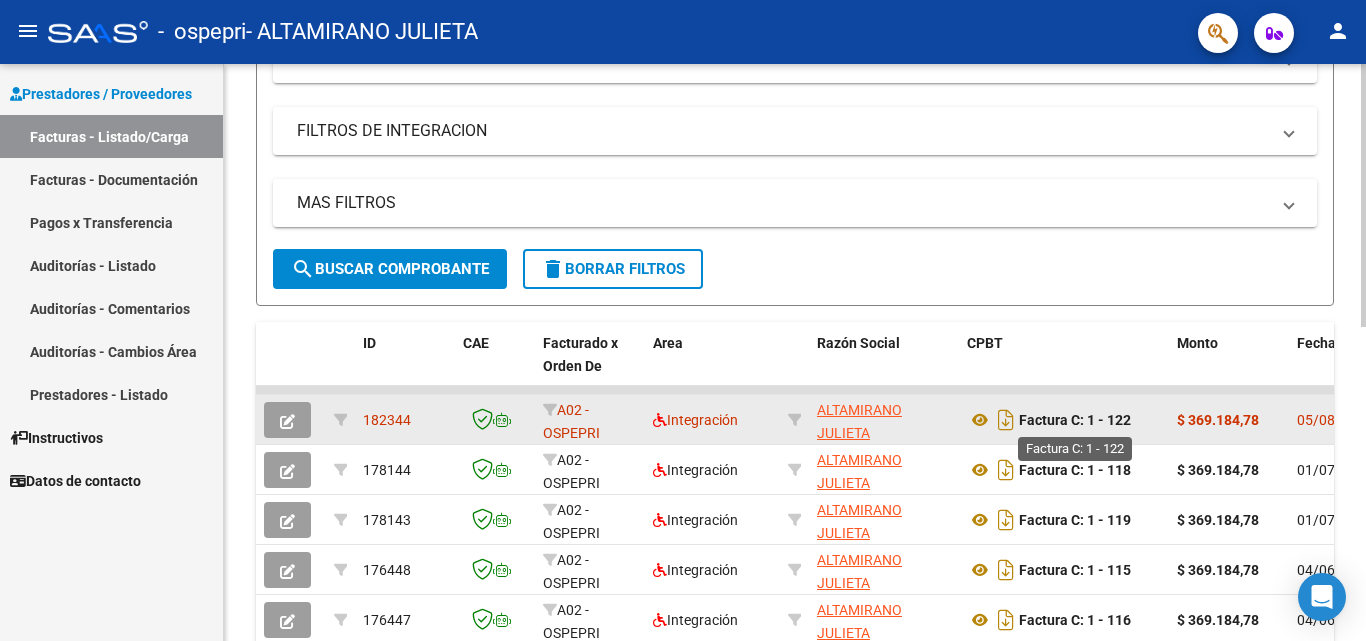 click on "Factura C: 1 - 122" 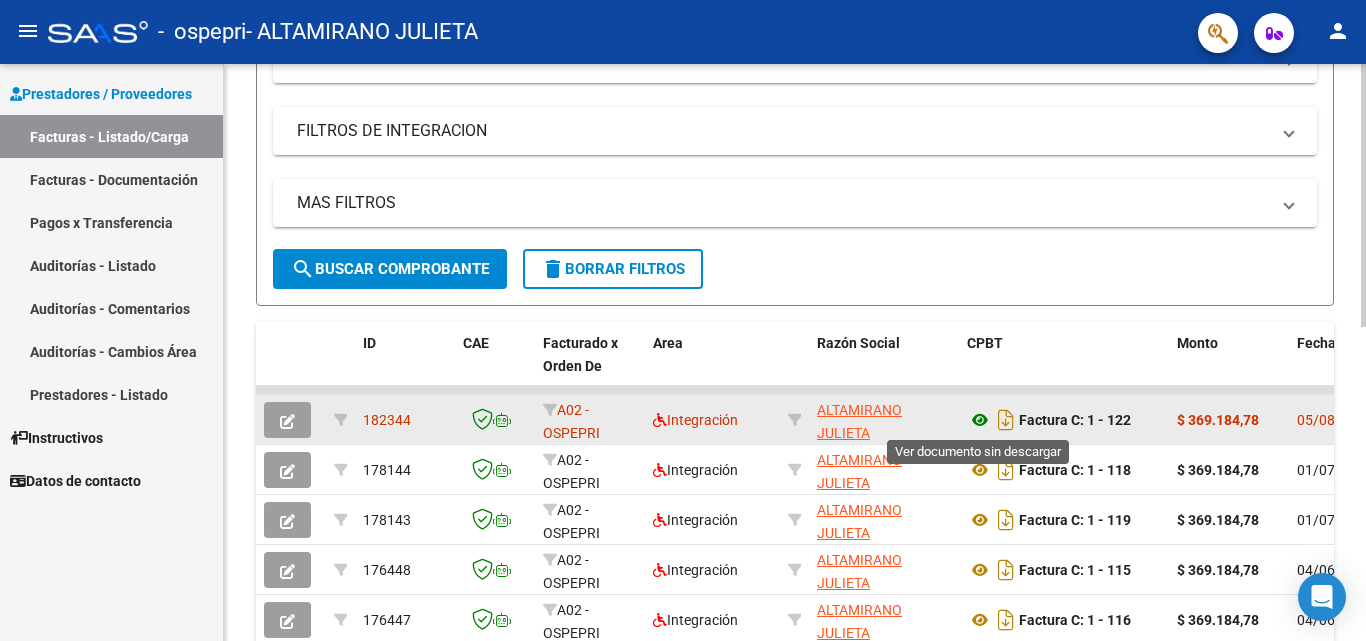 click 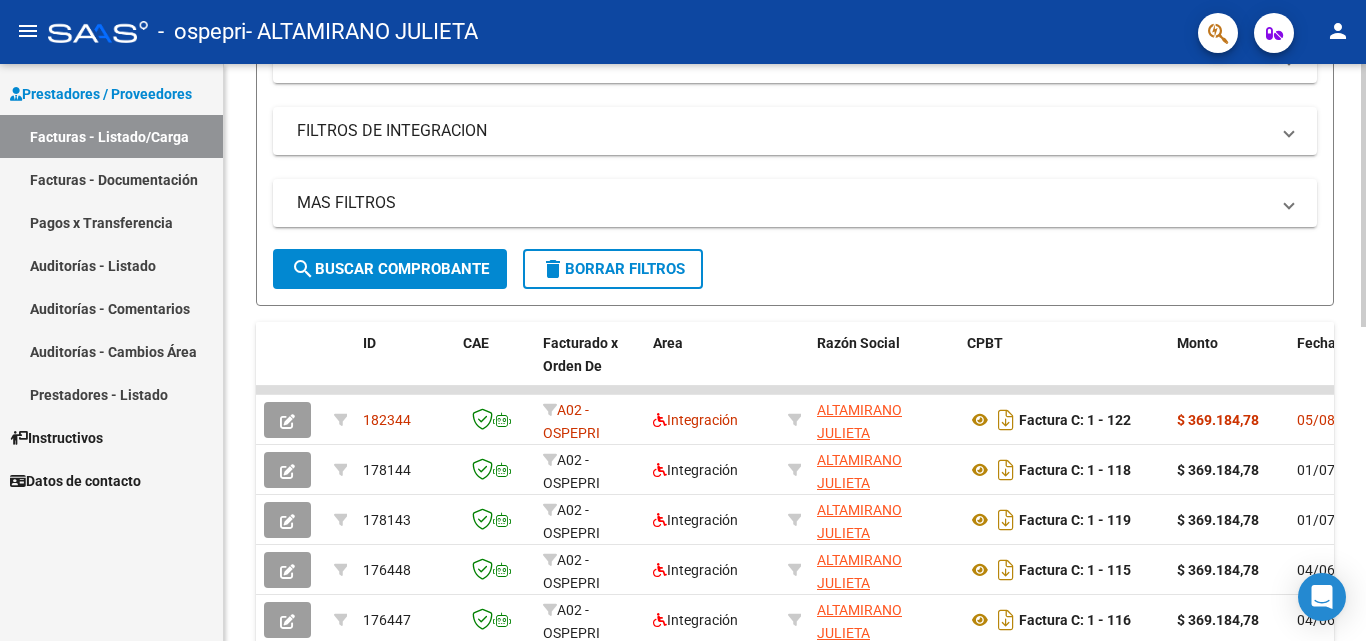 scroll, scrollTop: 0, scrollLeft: 0, axis: both 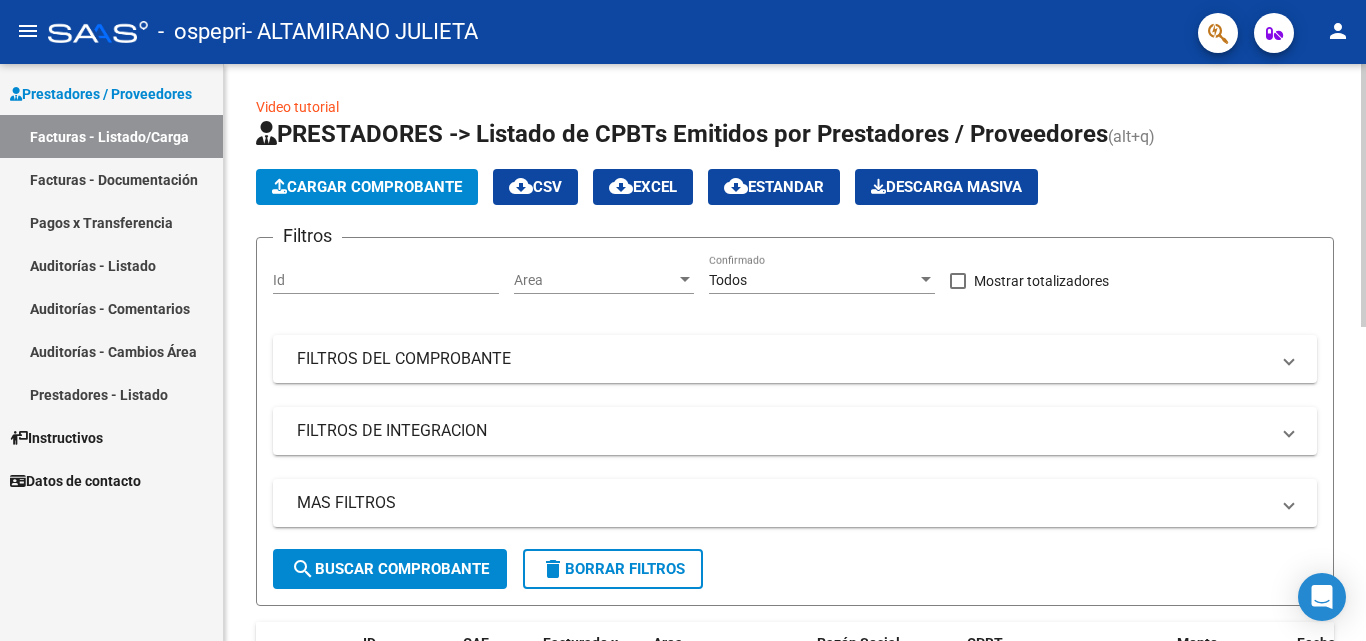 click 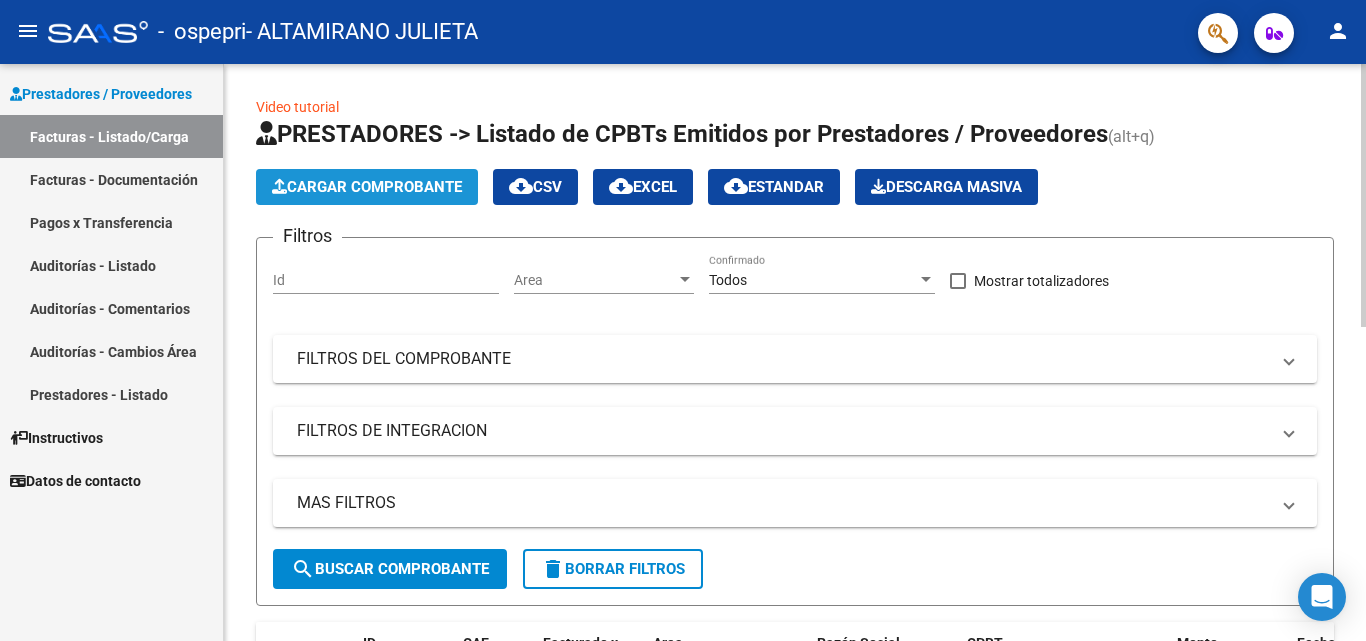 click on "Cargar Comprobante" 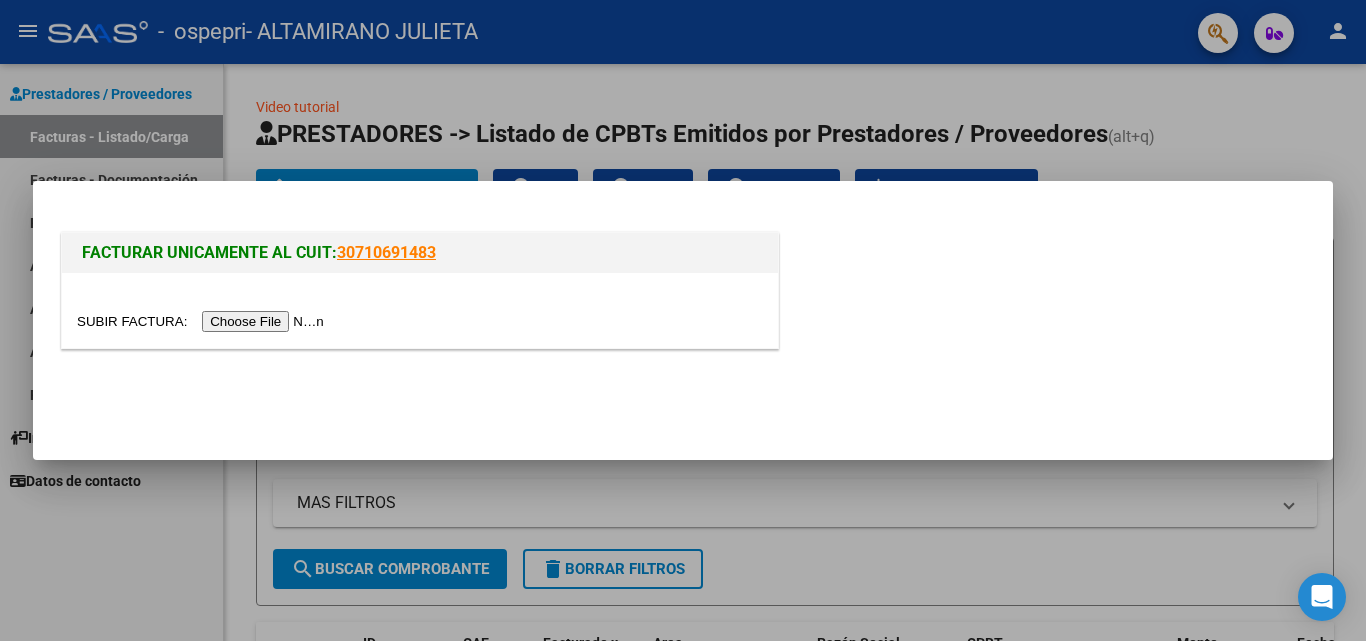 click at bounding box center (203, 321) 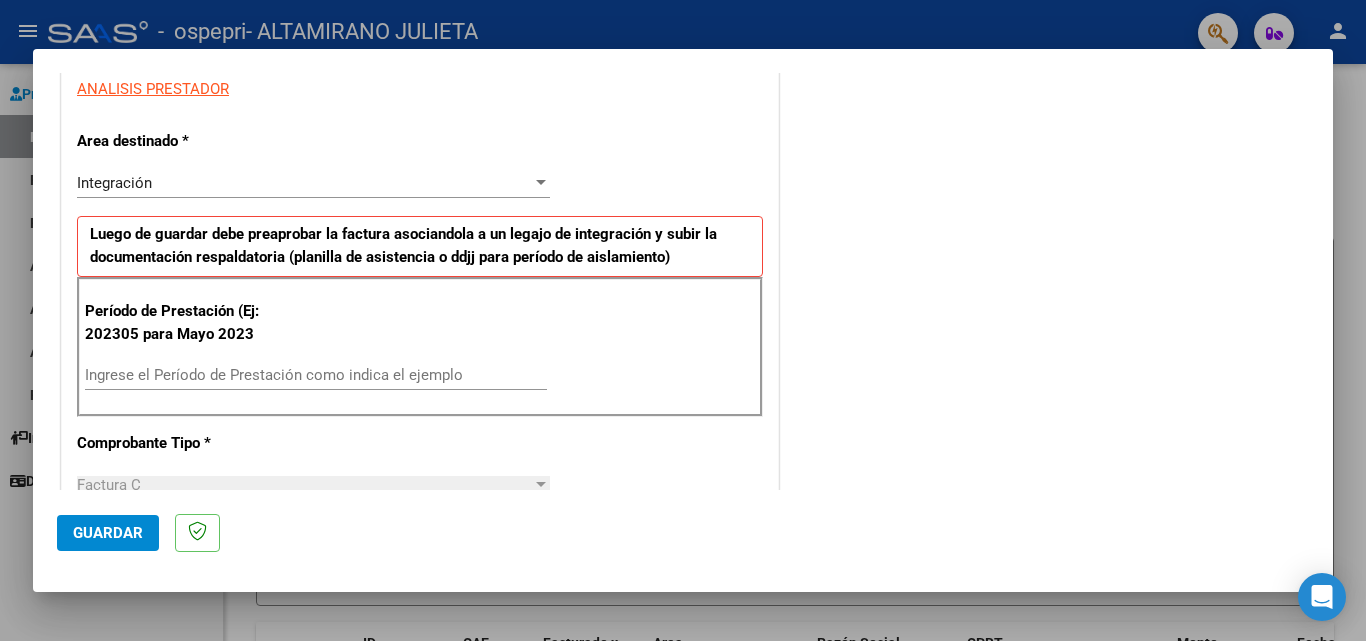 scroll, scrollTop: 400, scrollLeft: 0, axis: vertical 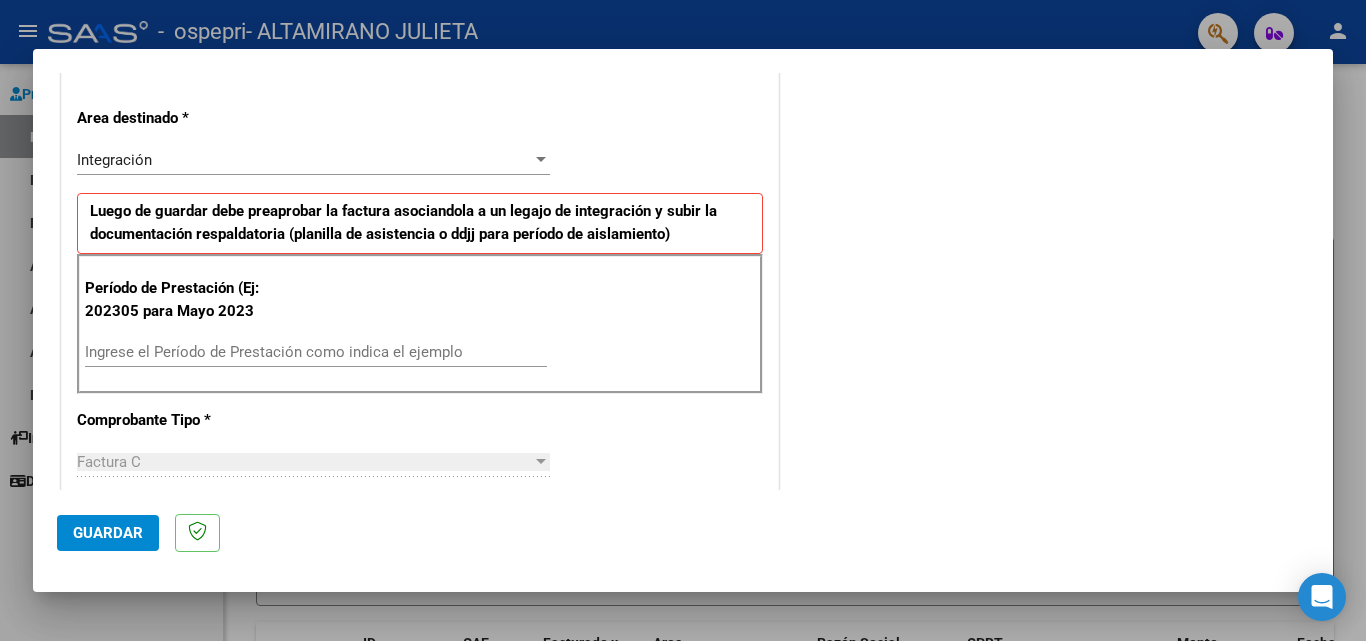 click on "Ingrese el Período de Prestación como indica el ejemplo" at bounding box center (316, 352) 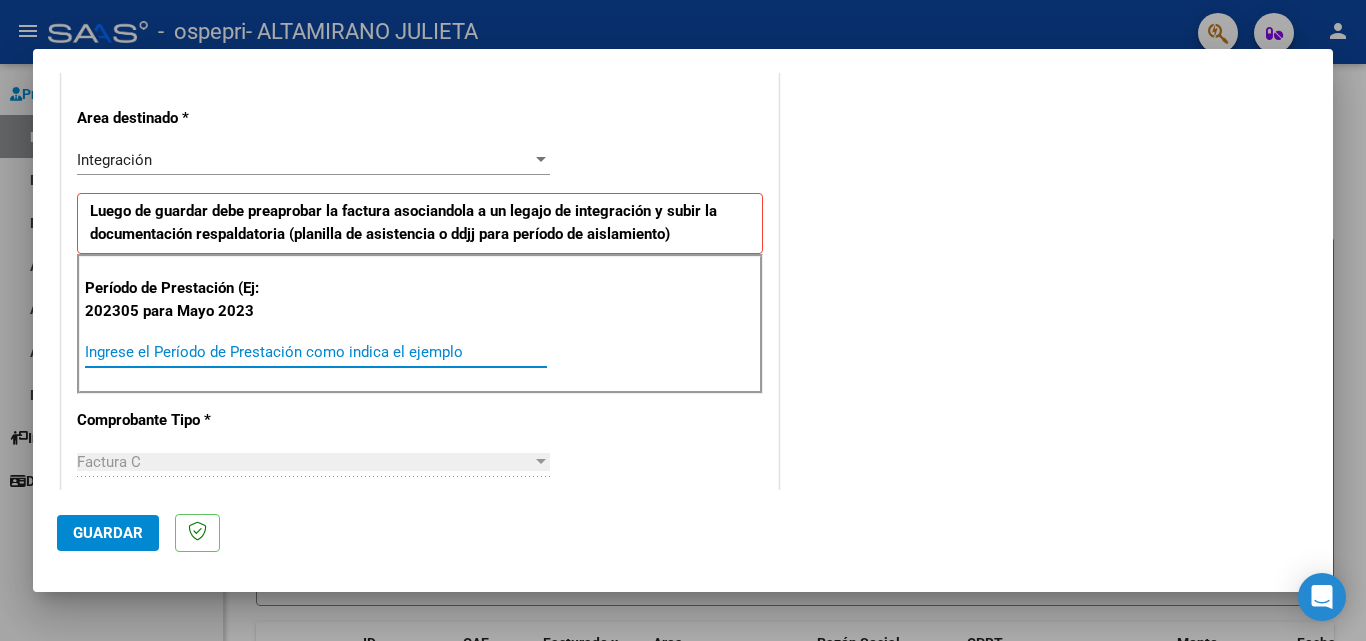 click on "Ingrese el Período de Prestación como indica el ejemplo" at bounding box center [316, 352] 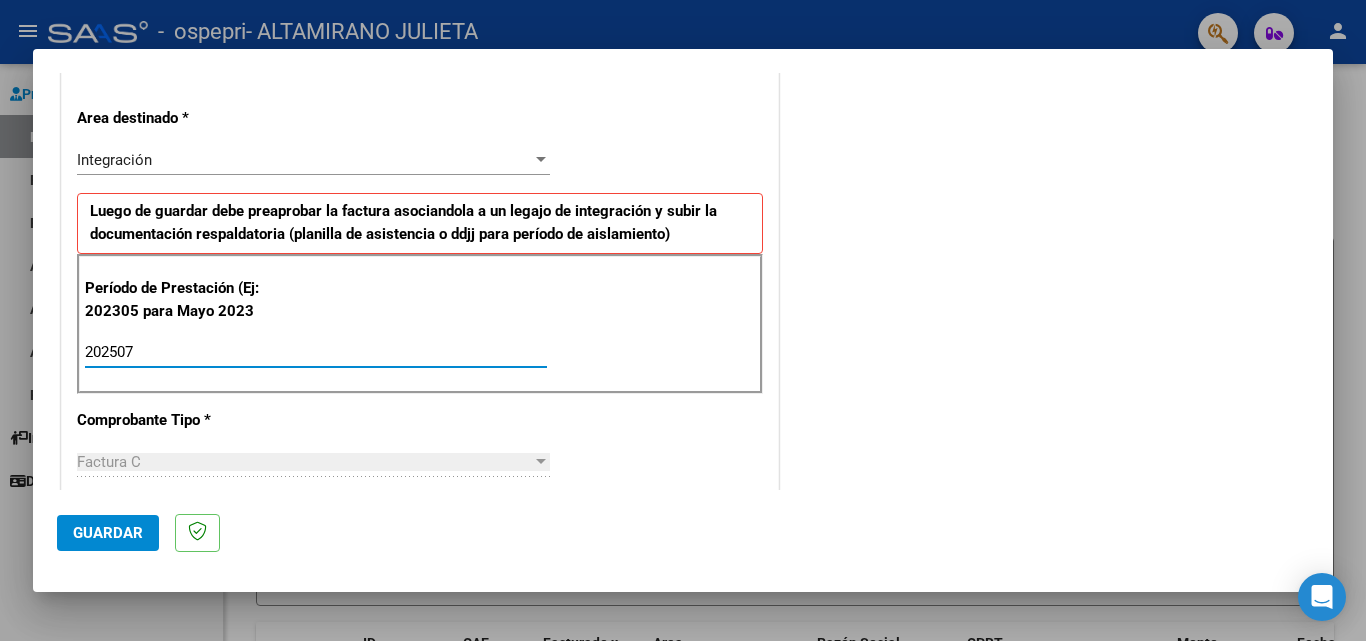 type on "202507" 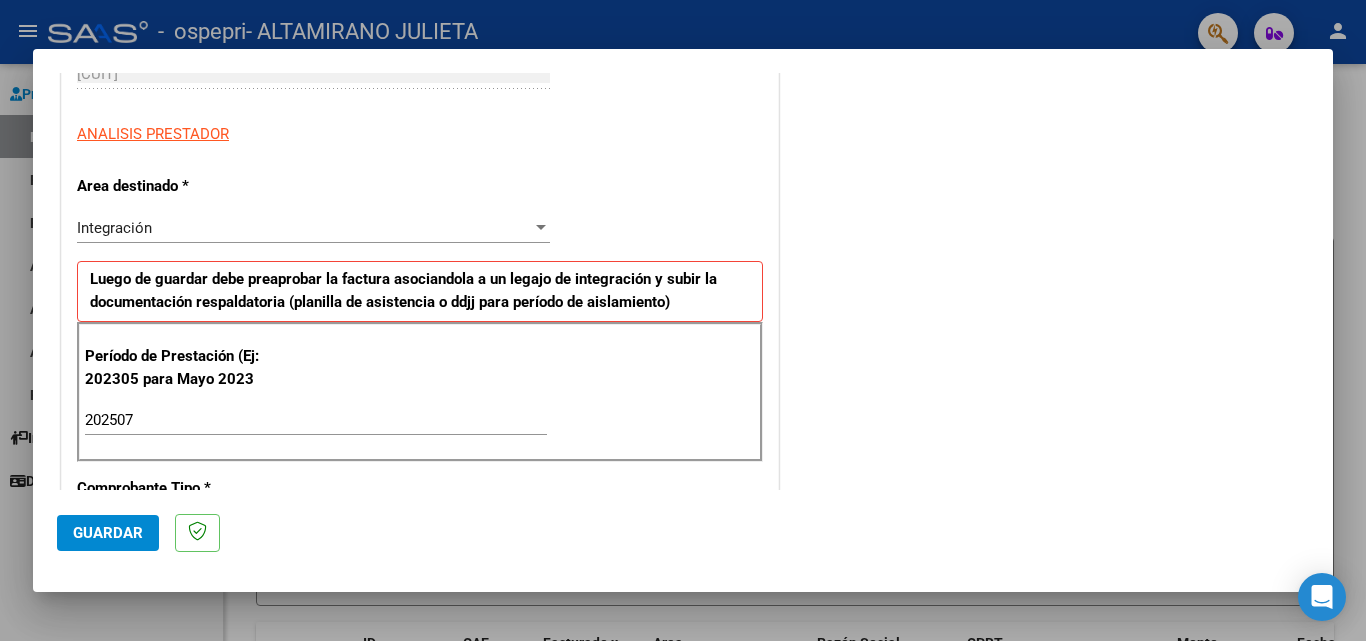 scroll, scrollTop: 400, scrollLeft: 0, axis: vertical 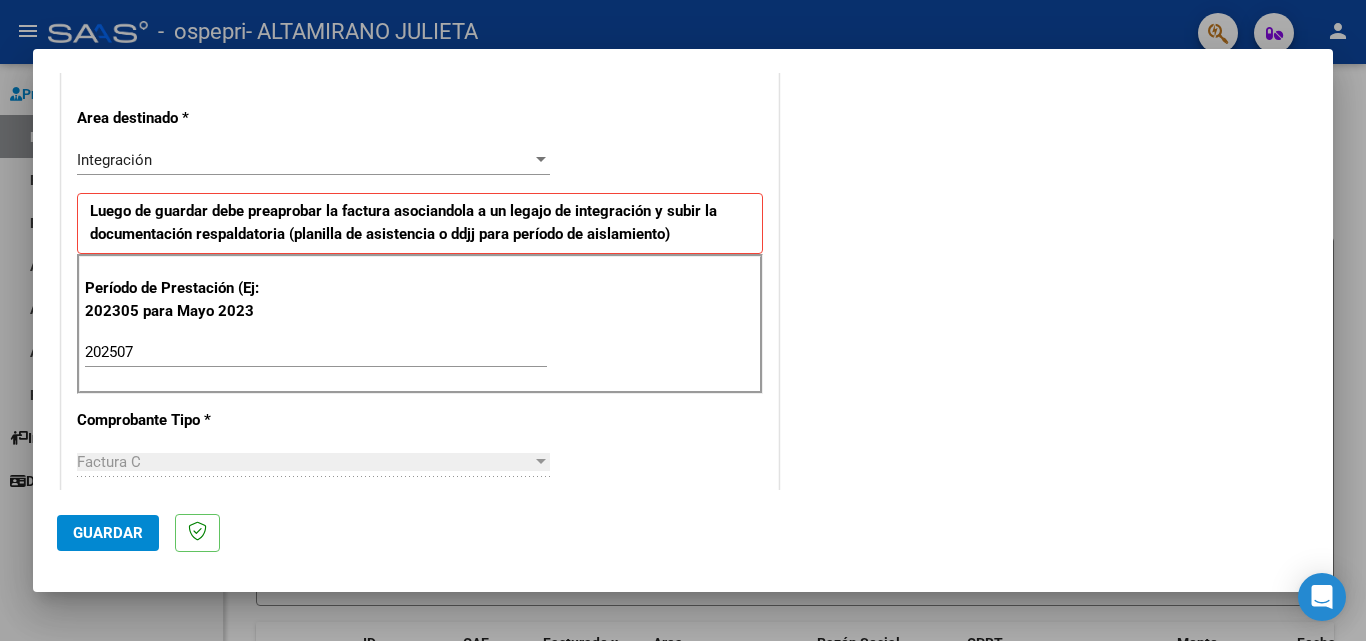 click on "Guardar" 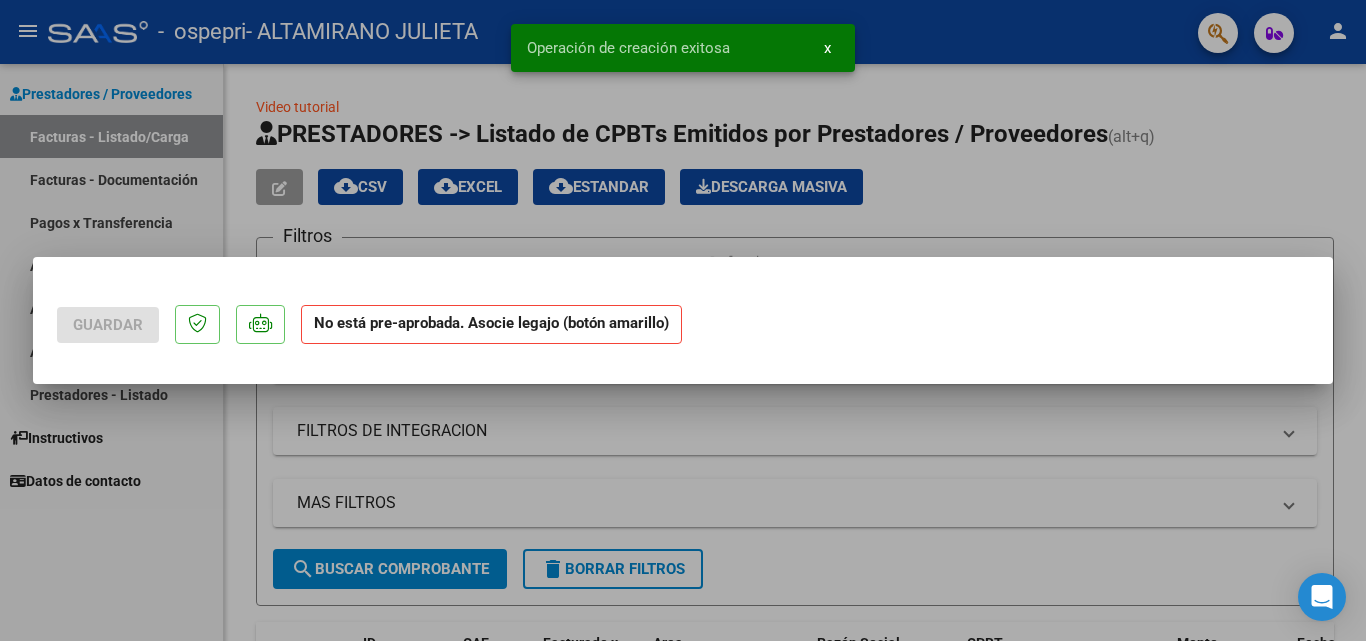 scroll, scrollTop: 0, scrollLeft: 0, axis: both 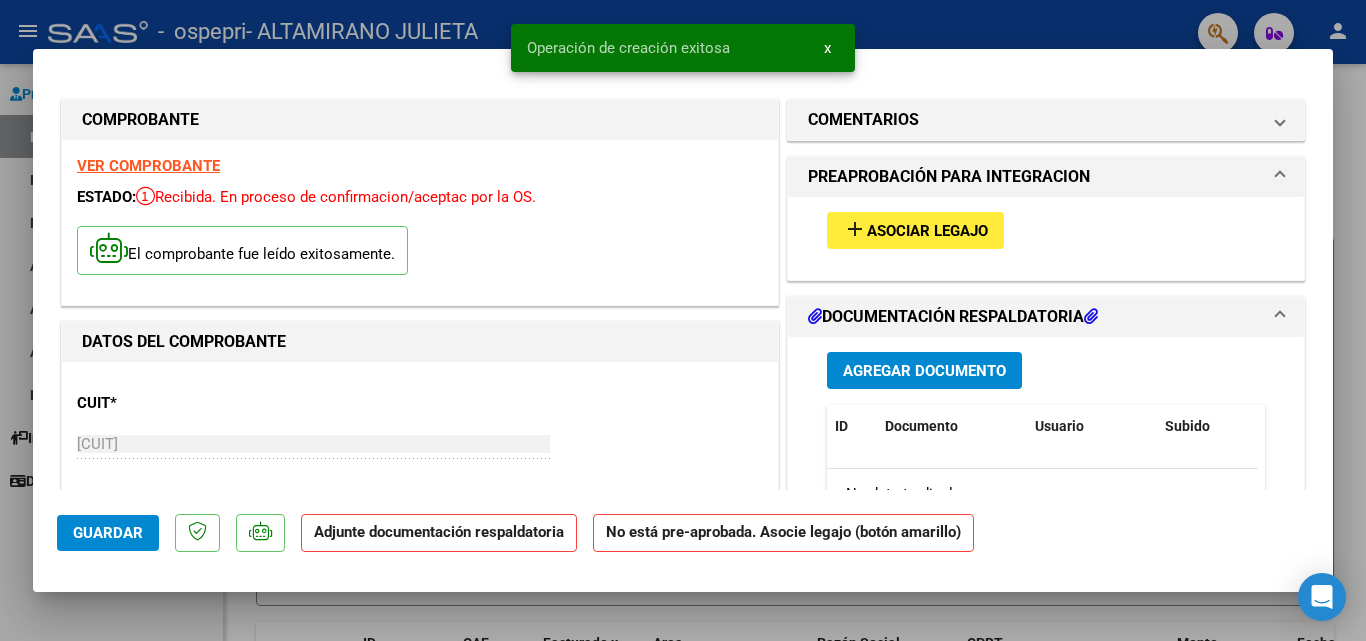 click on "Asociar Legajo" at bounding box center (927, 231) 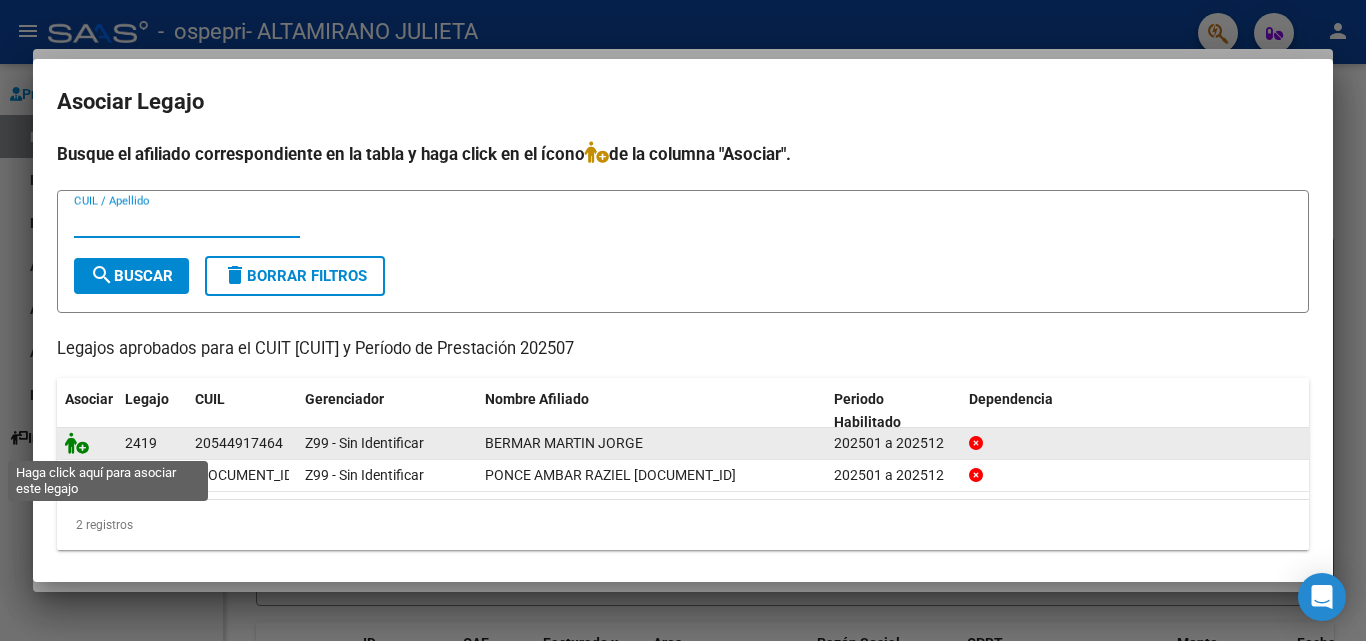 click 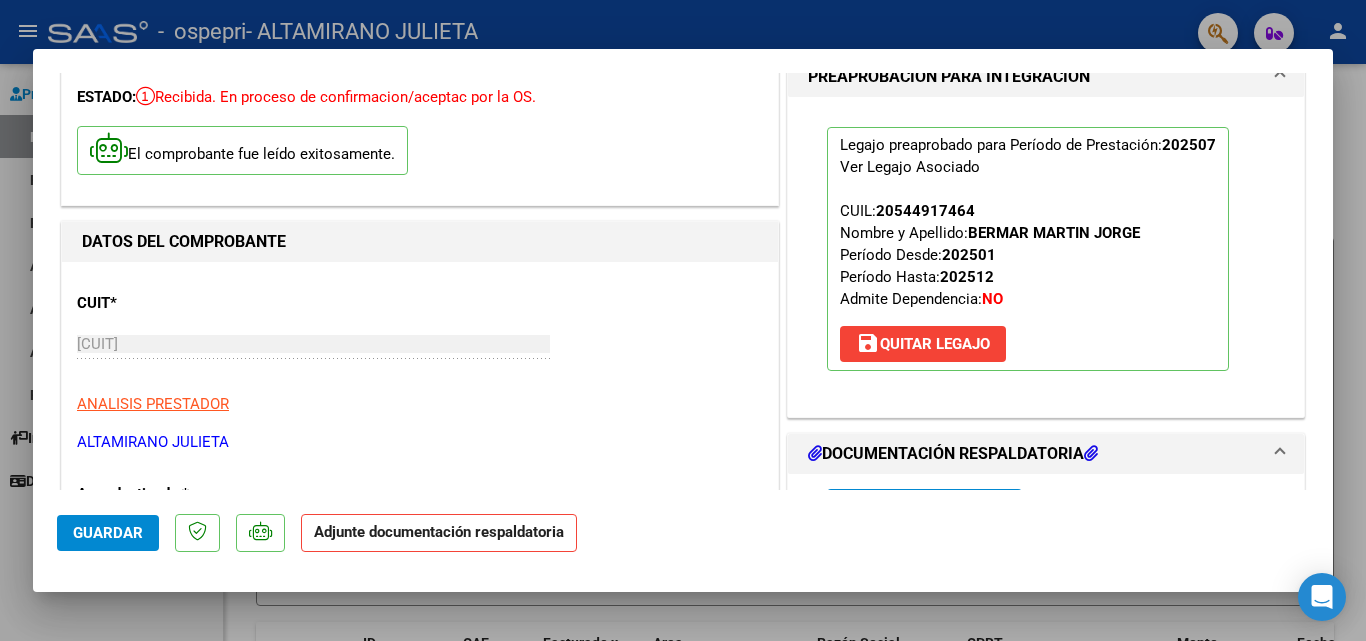 scroll, scrollTop: 300, scrollLeft: 0, axis: vertical 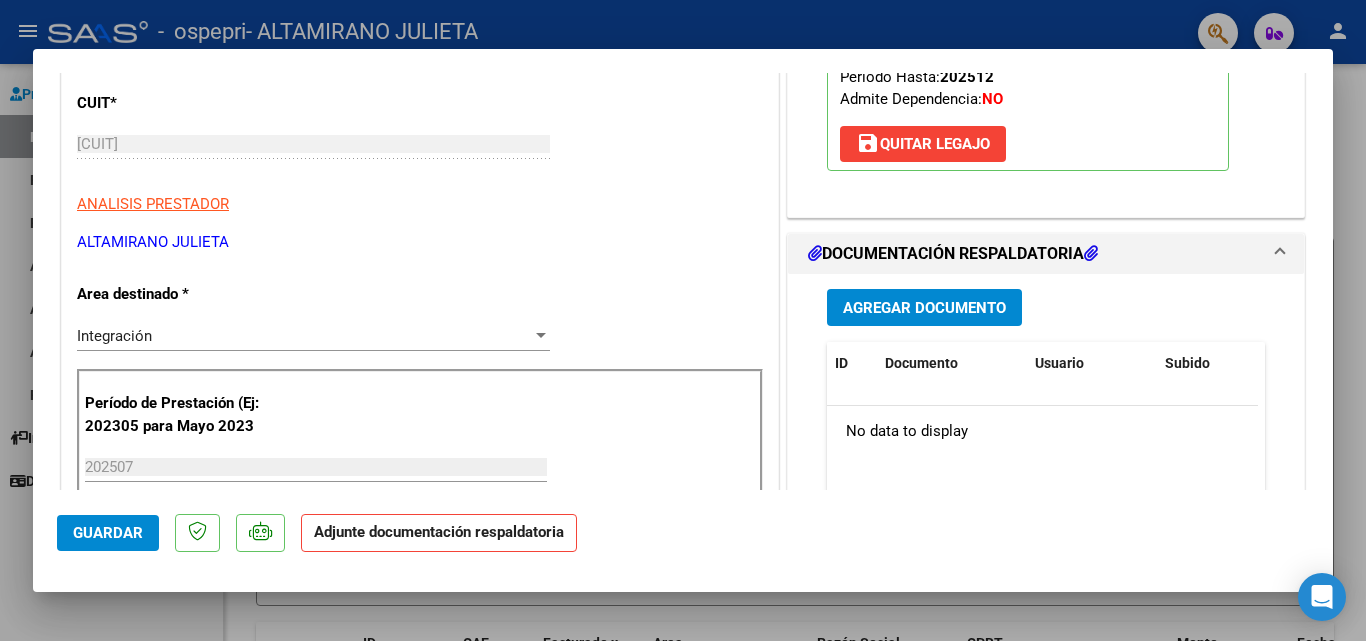 click on "Agregar Documento" at bounding box center (924, 308) 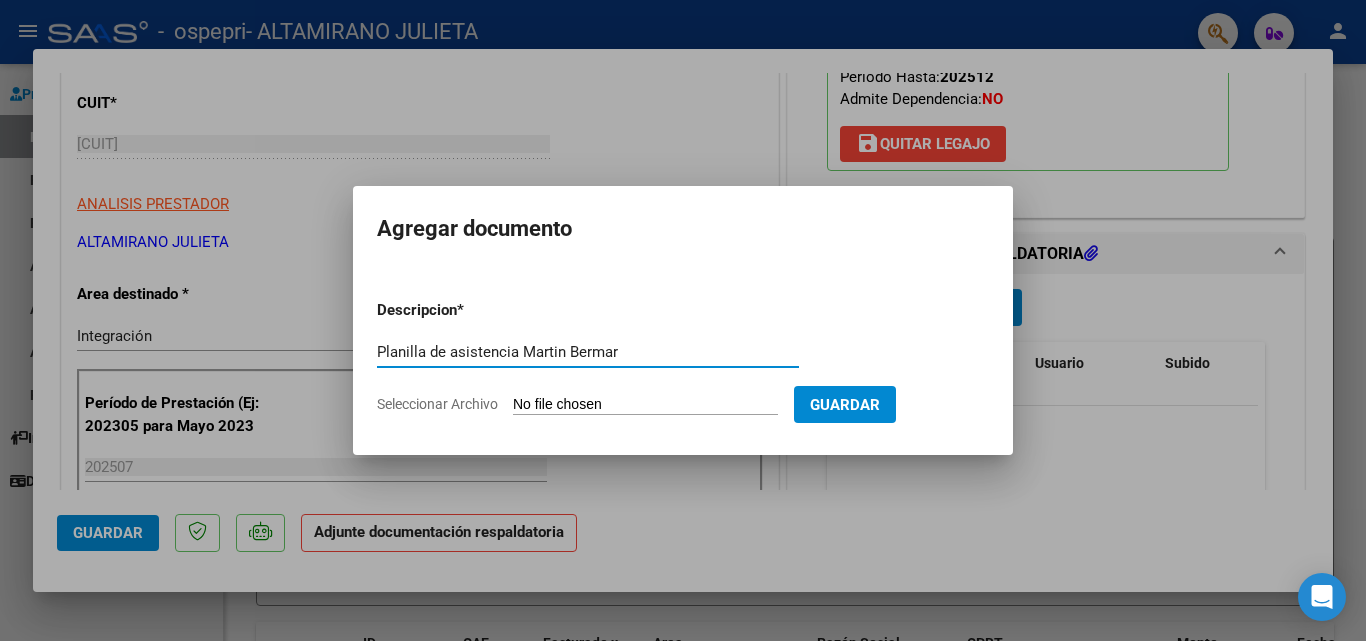 type on "Planilla de asistencia Martin Bermar" 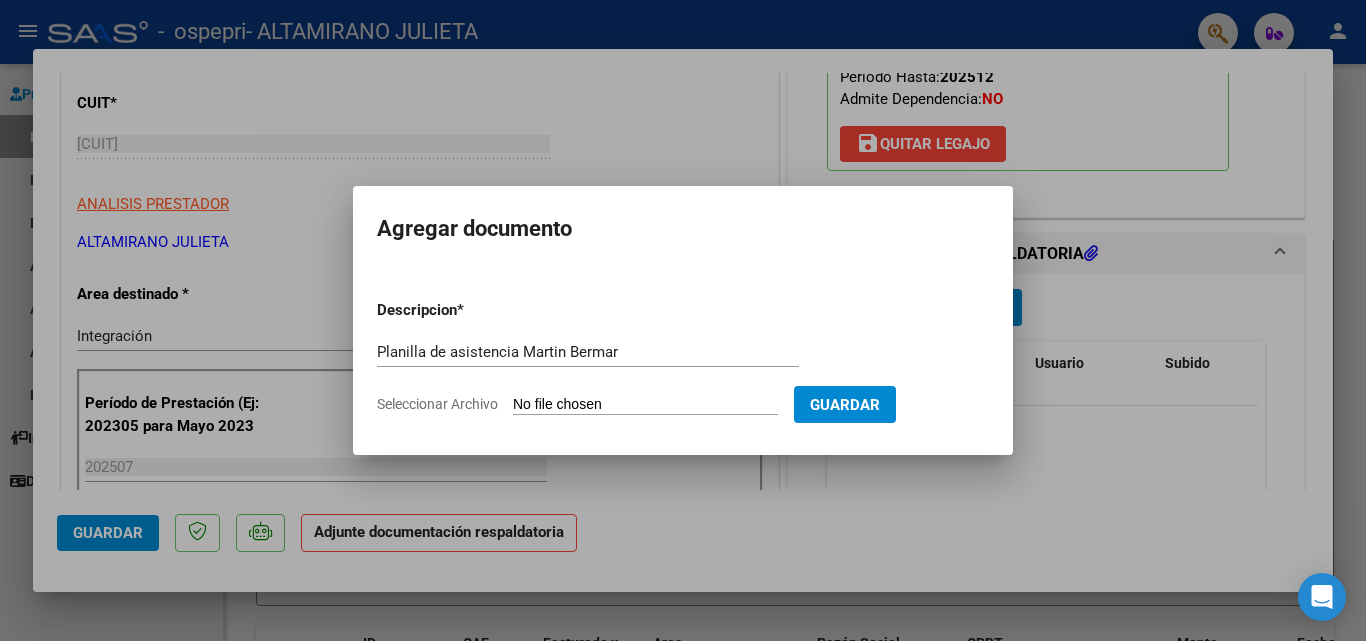 click on "Seleccionar Archivo" at bounding box center [645, 405] 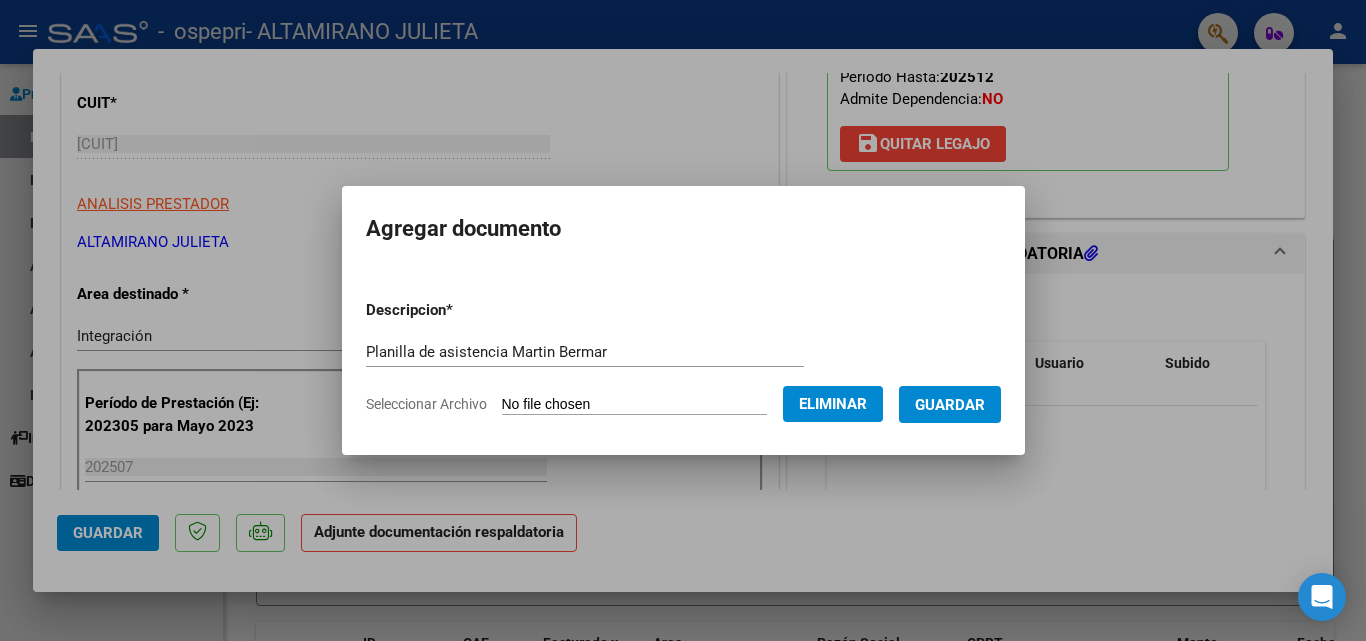 click on "Guardar" at bounding box center [950, 405] 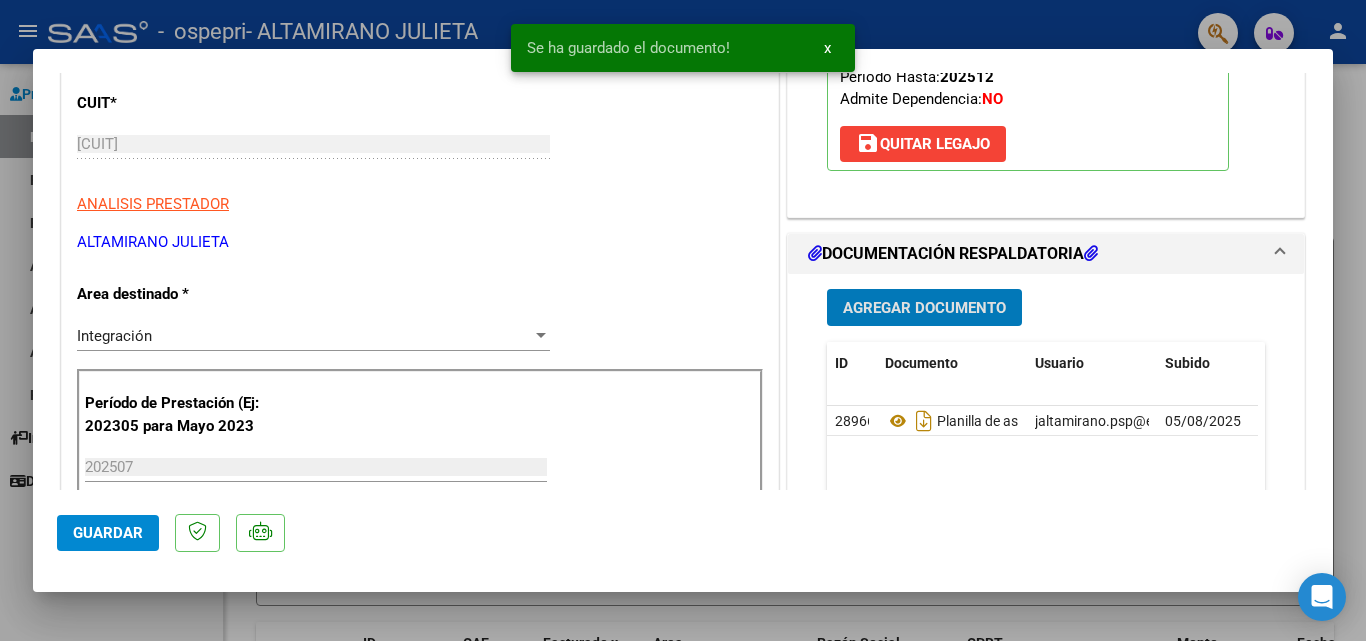 click on "Guardar" 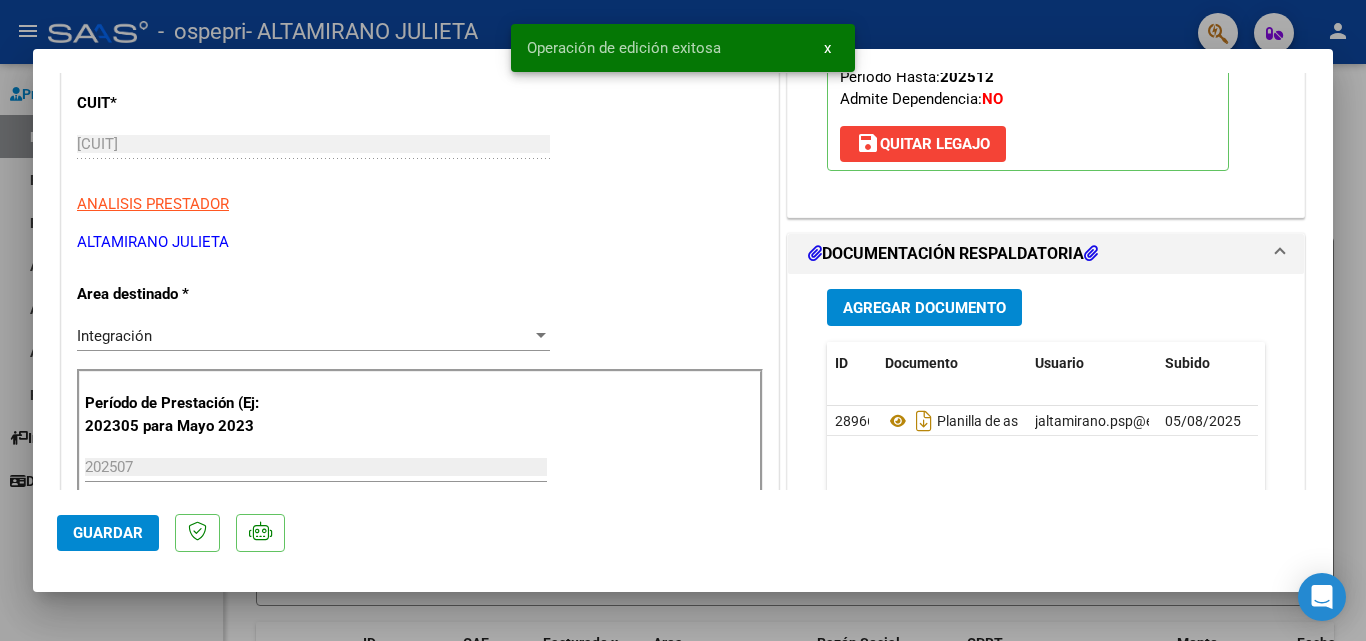click at bounding box center [683, 320] 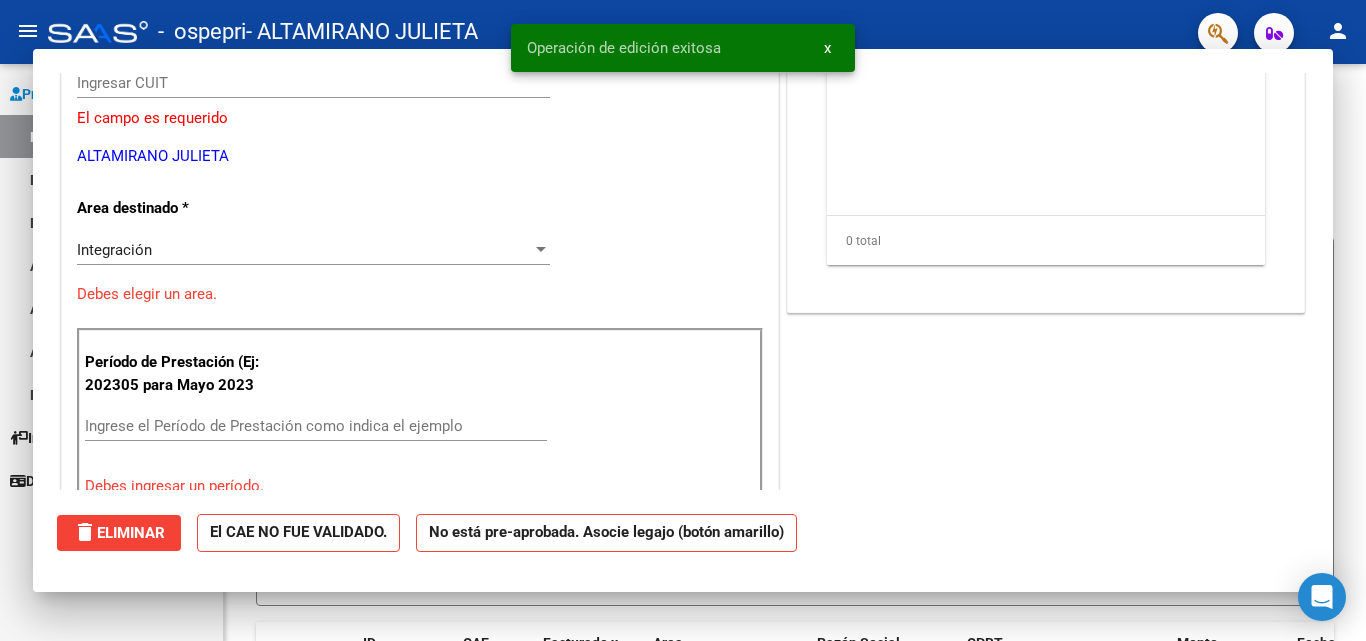 scroll, scrollTop: 0, scrollLeft: 0, axis: both 